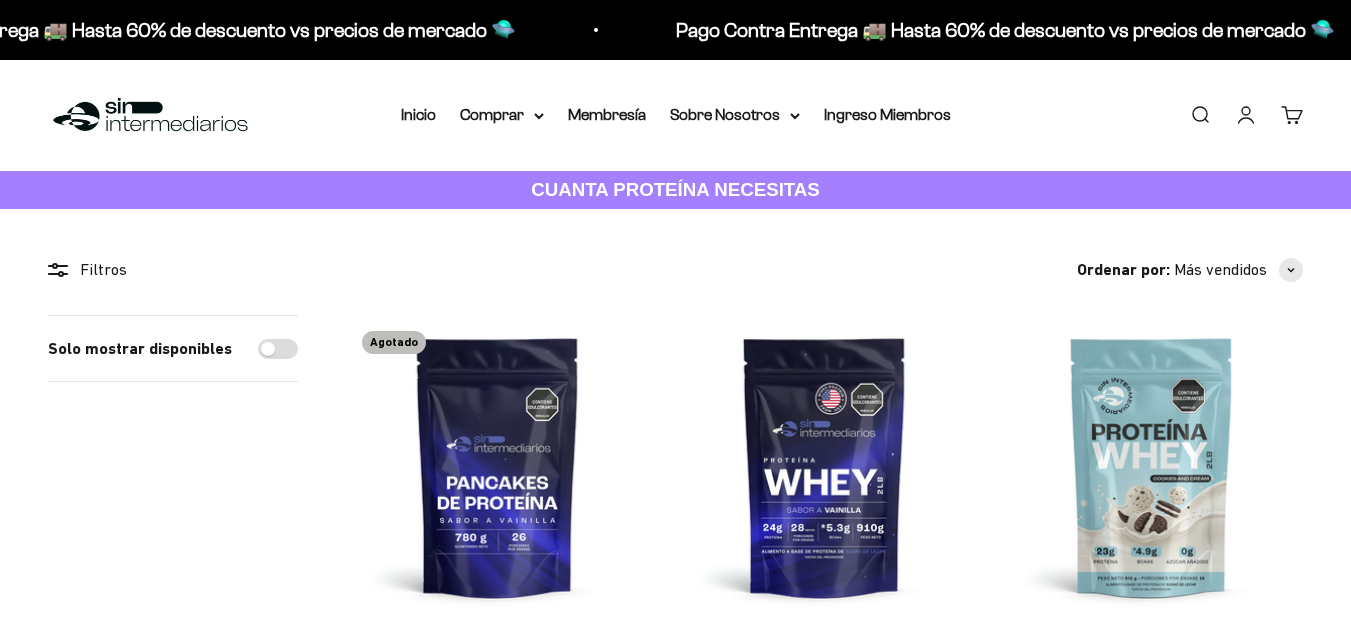 scroll, scrollTop: 0, scrollLeft: 0, axis: both 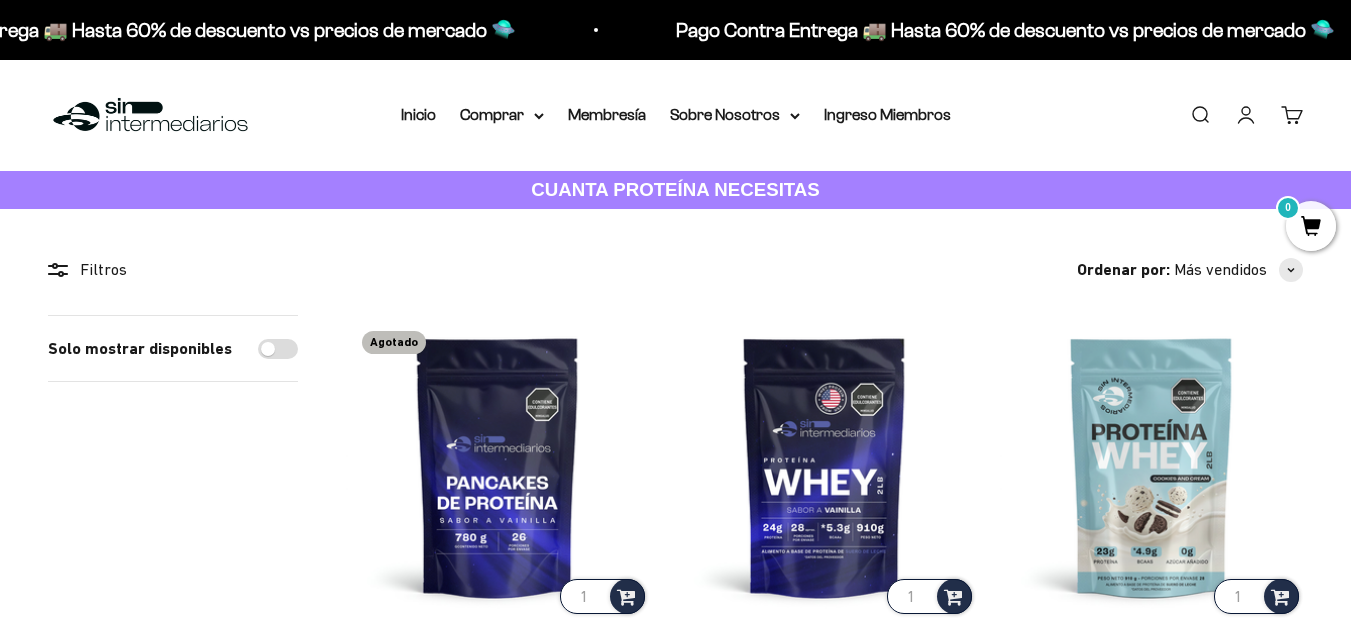 click on "Iniciar sesión" at bounding box center (1246, 115) 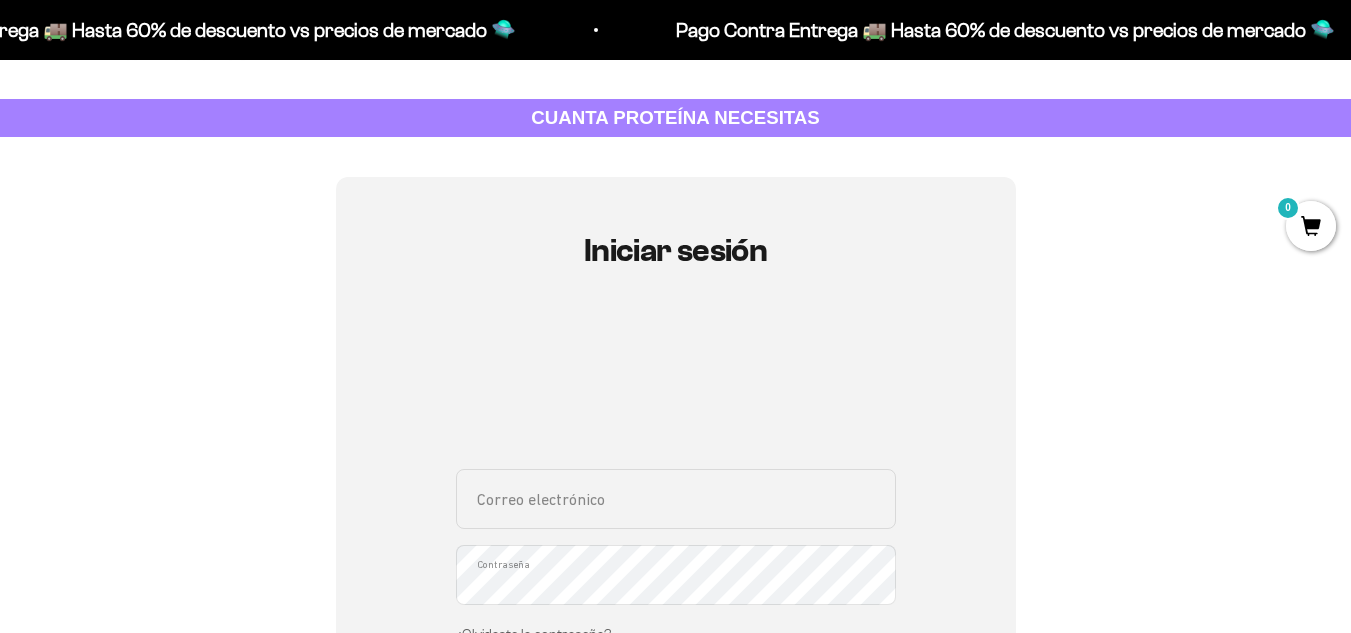 scroll, scrollTop: 100, scrollLeft: 0, axis: vertical 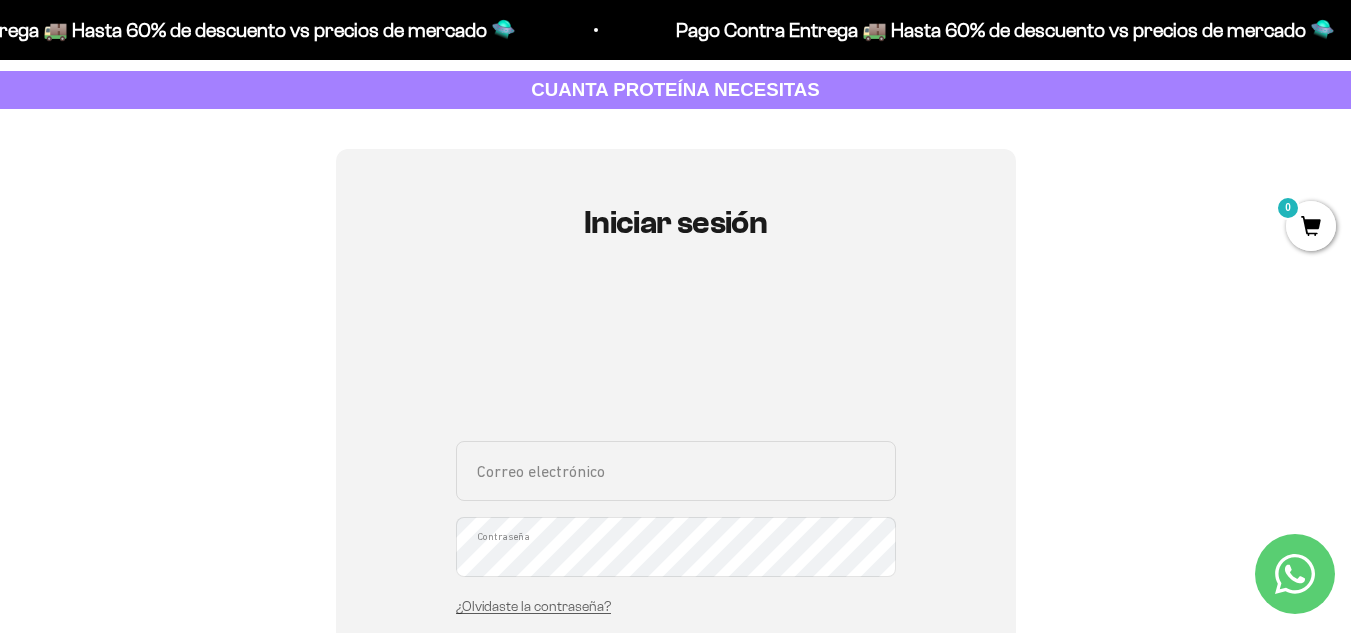 click on "Correo electrónico" at bounding box center (676, 471) 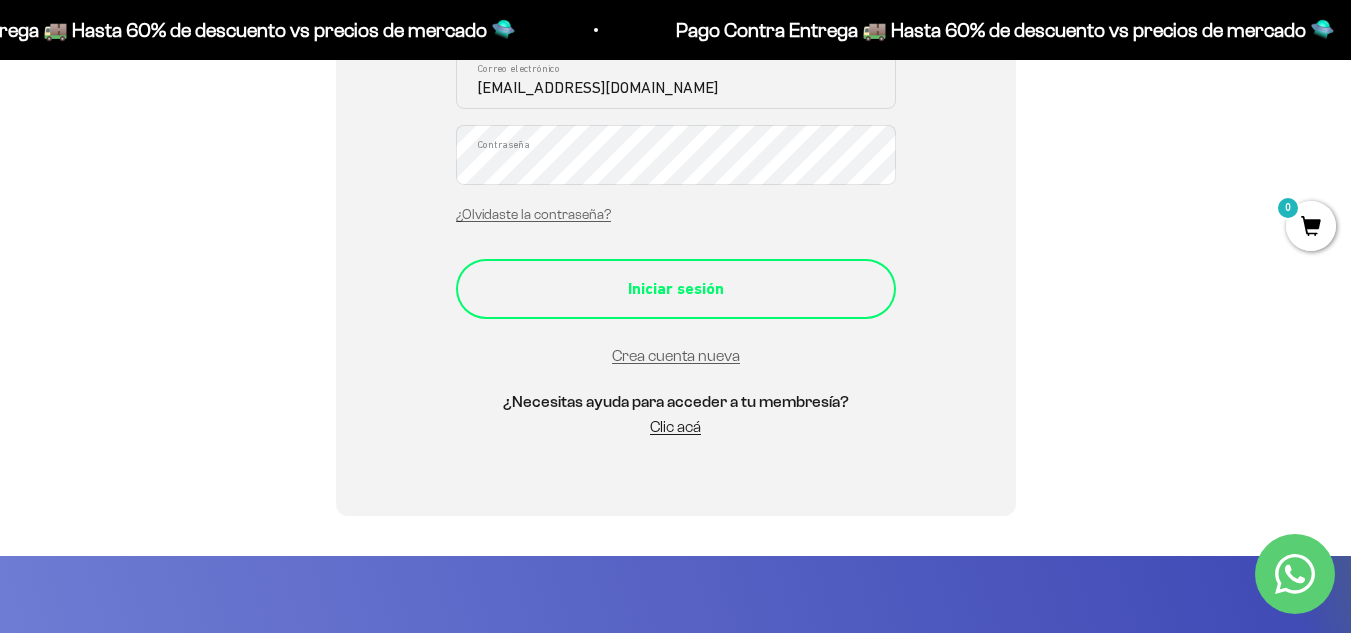 scroll, scrollTop: 500, scrollLeft: 0, axis: vertical 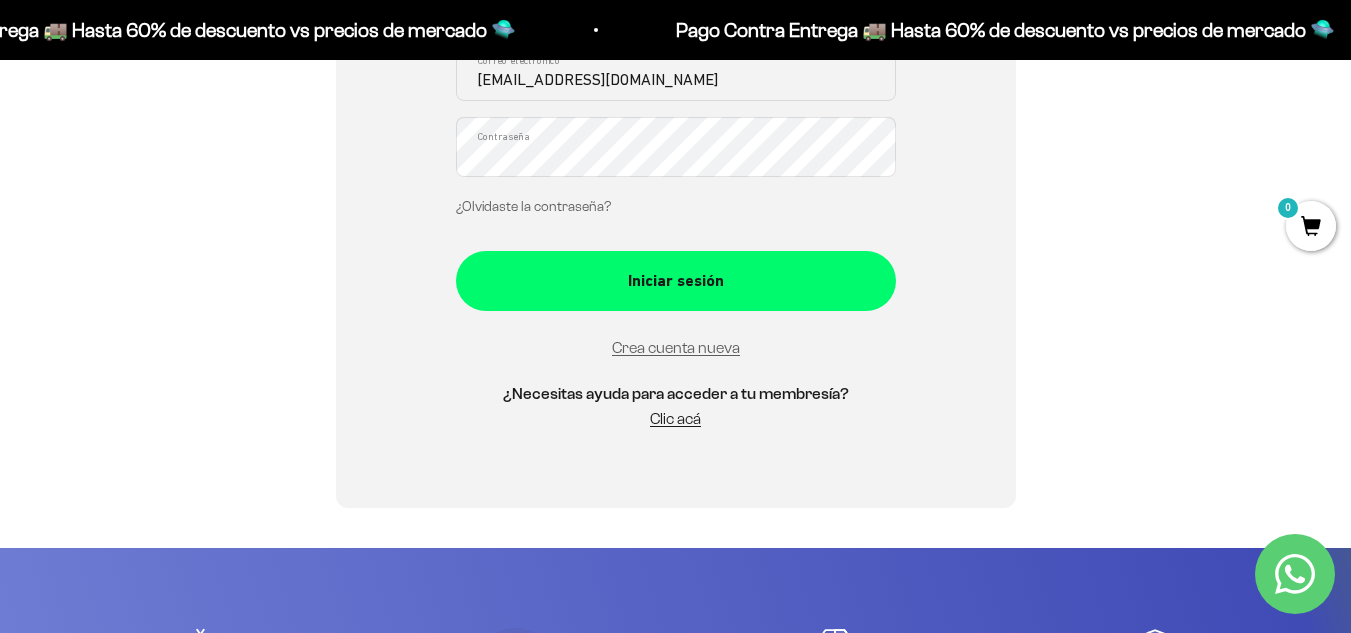 click on "¿Olvidaste la contraseña?" at bounding box center [533, 206] 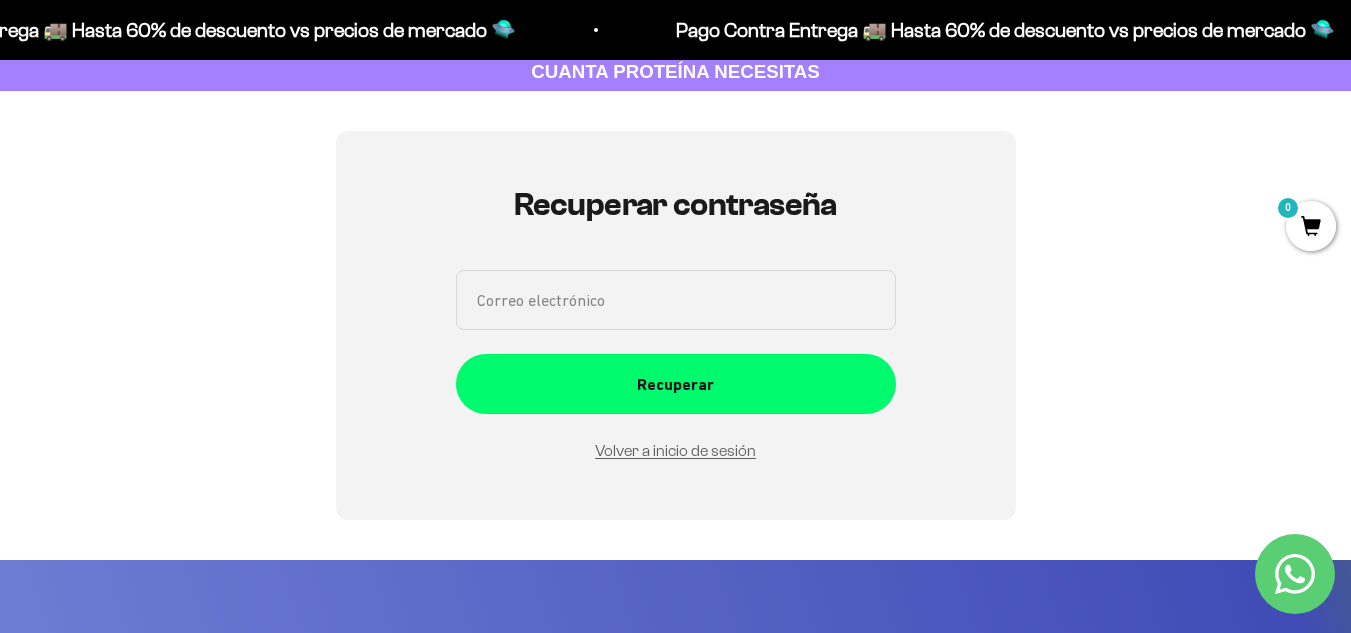 scroll, scrollTop: 100, scrollLeft: 0, axis: vertical 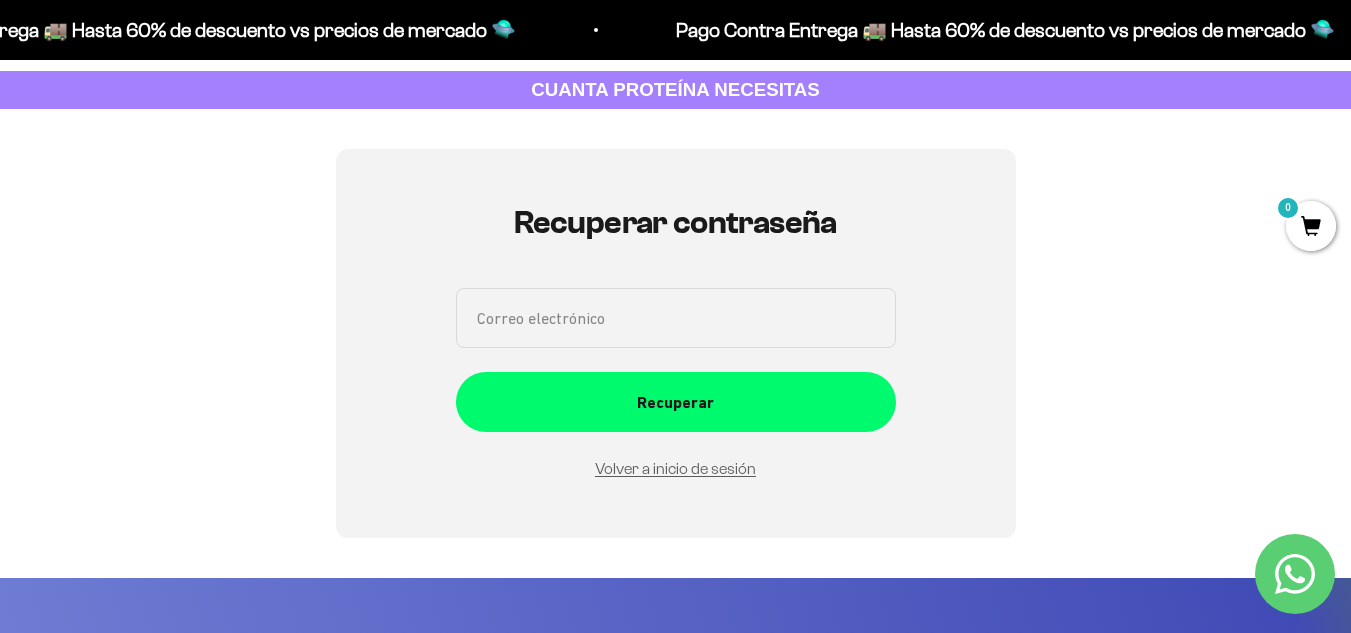 click on "Correo electrónico" at bounding box center [676, 318] 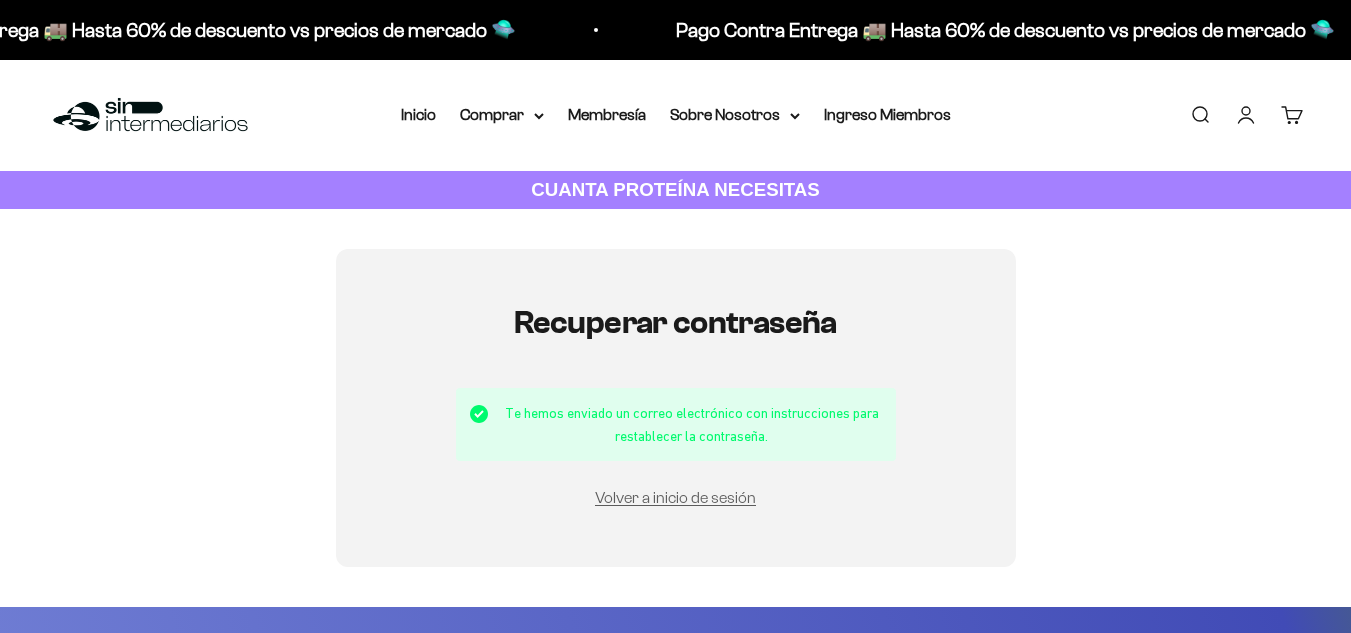 scroll, scrollTop: 0, scrollLeft: 0, axis: both 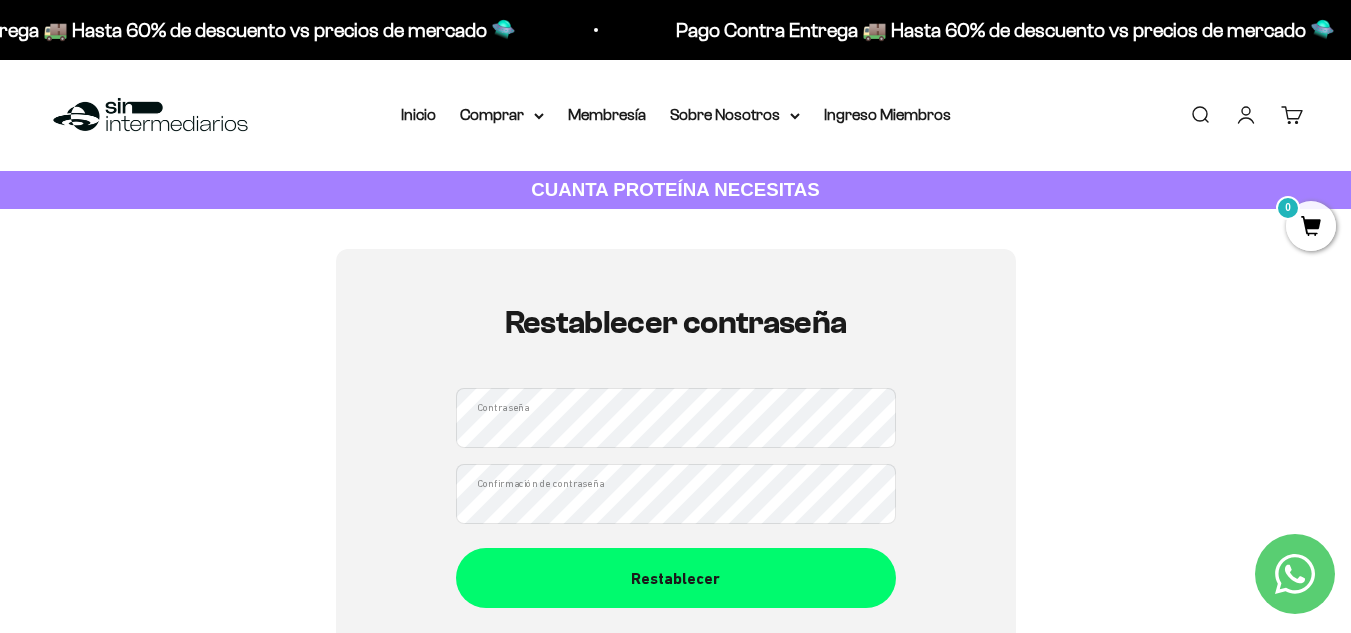 click on "Restablecer contraseña Contraseña Confirmación de contraseña
Restablecer" at bounding box center [676, 456] 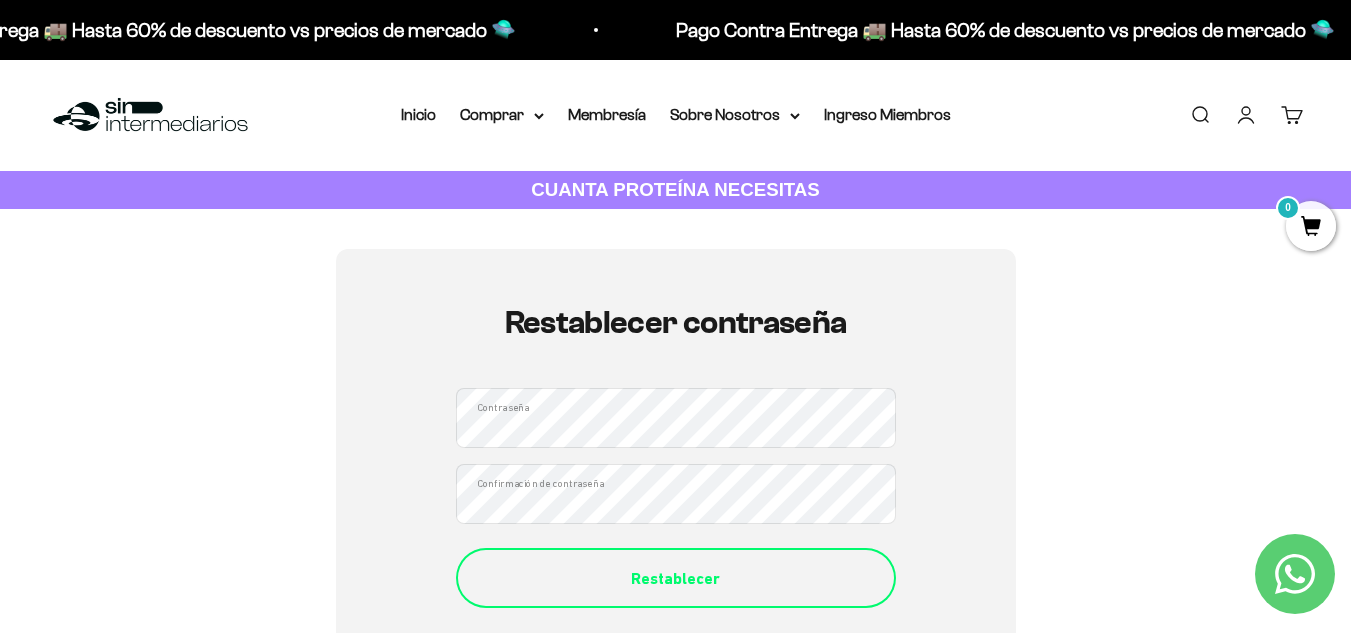 click on "Restablecer" at bounding box center (676, 579) 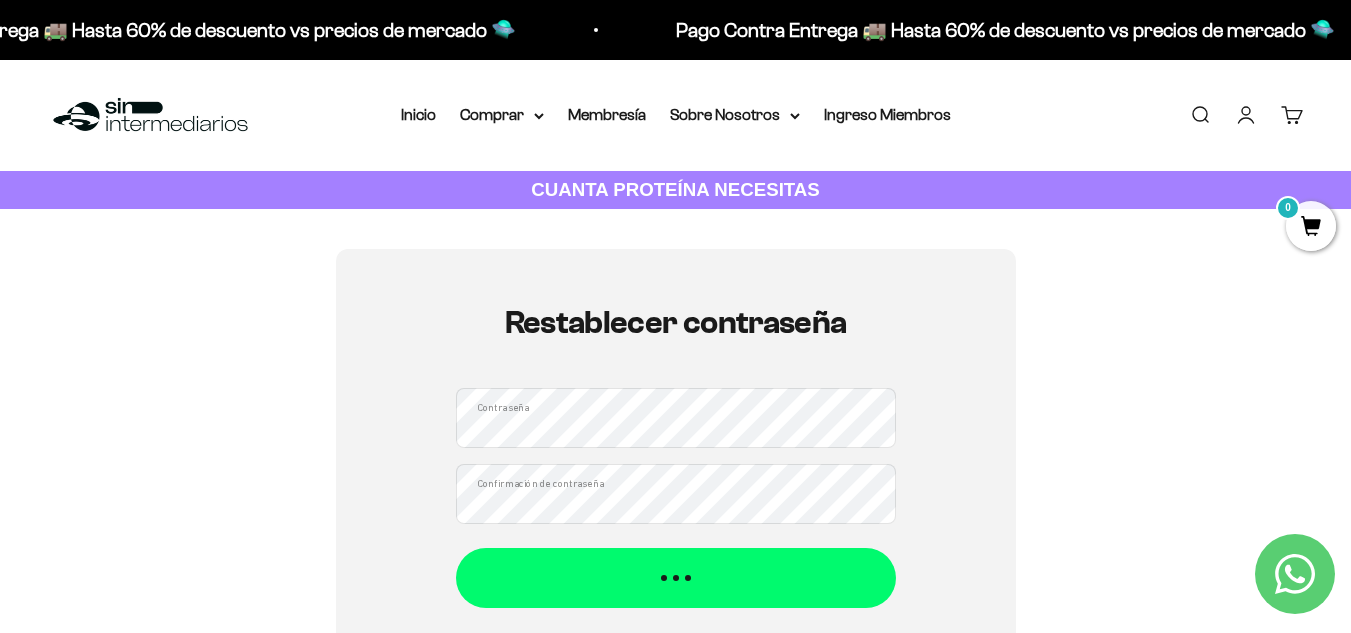 scroll, scrollTop: 91, scrollLeft: 0, axis: vertical 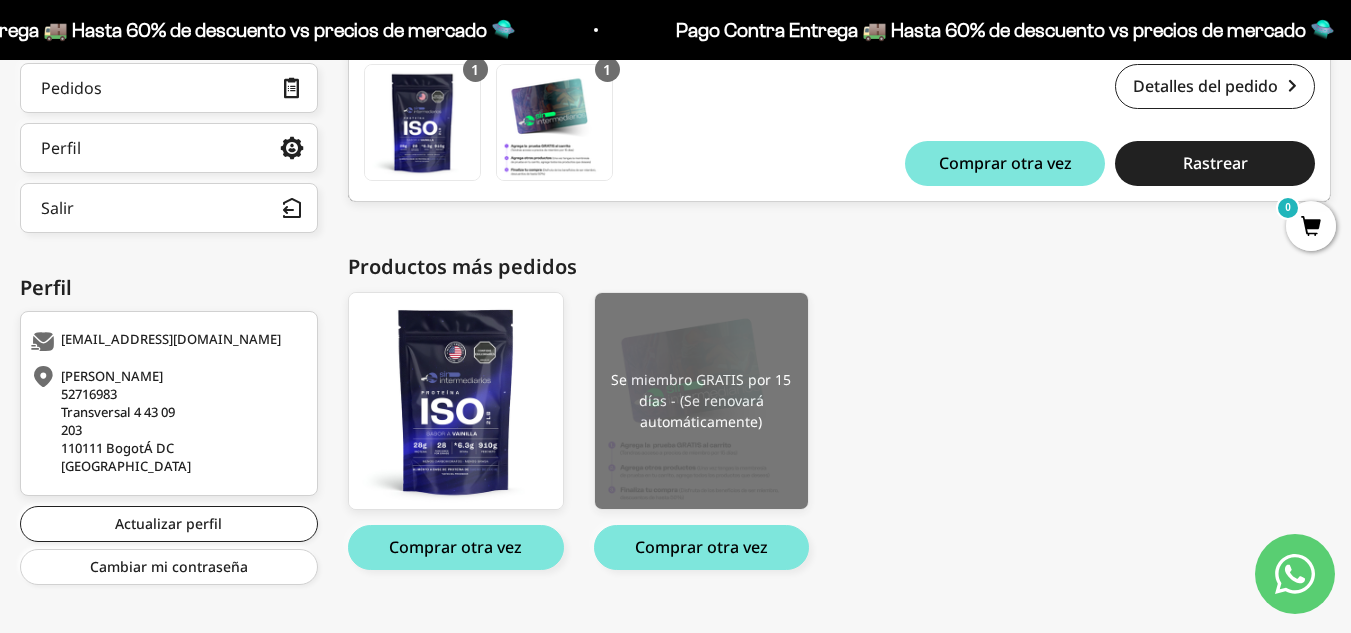 click at bounding box center (702, 401) 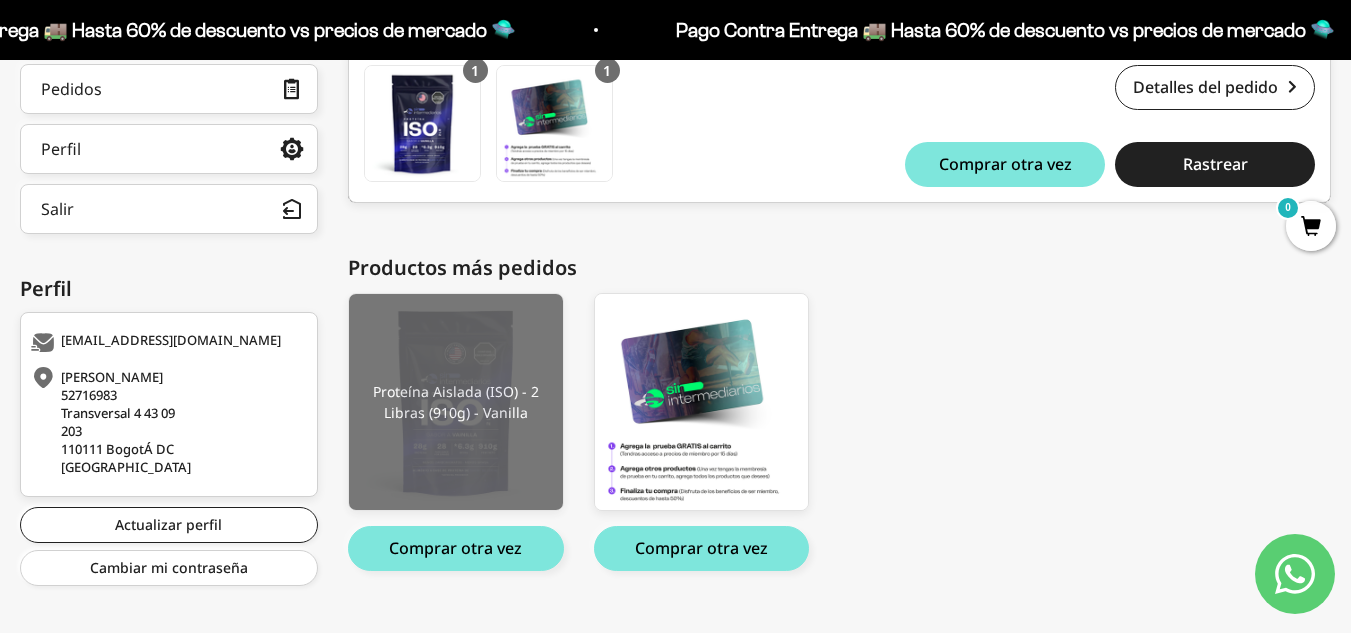scroll, scrollTop: 400, scrollLeft: 0, axis: vertical 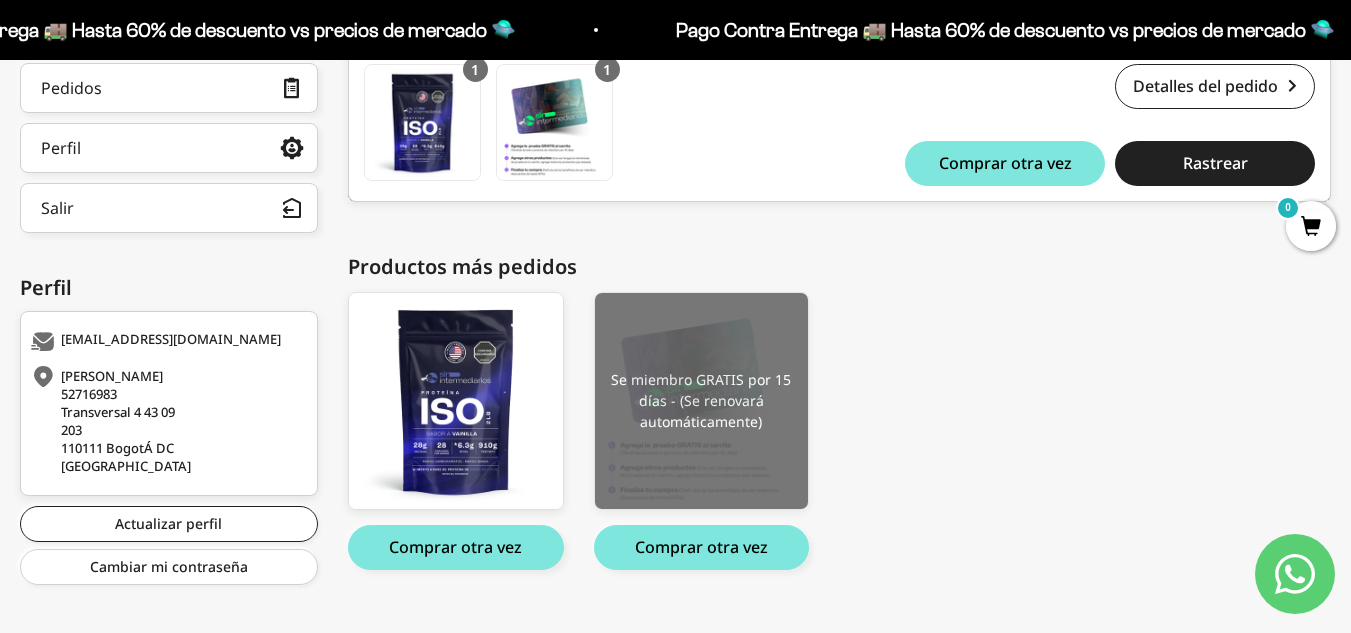 click at bounding box center (702, 401) 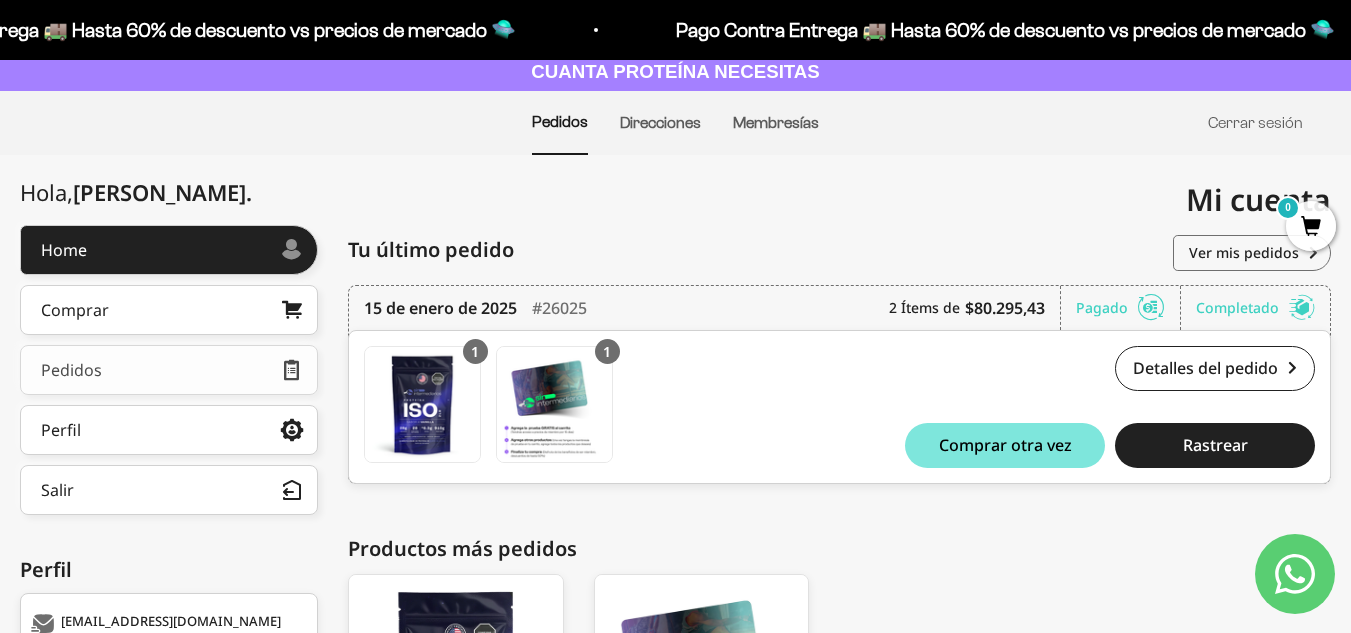 scroll, scrollTop: 100, scrollLeft: 0, axis: vertical 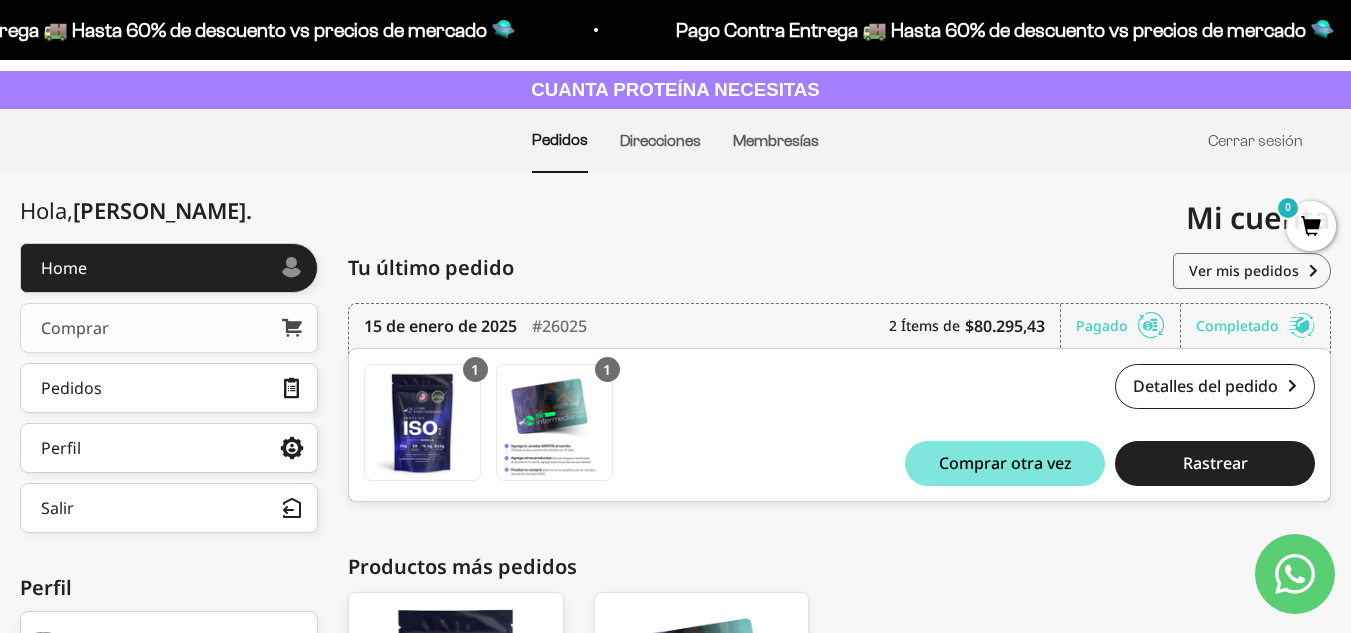 click on "Comprar" at bounding box center [169, 328] 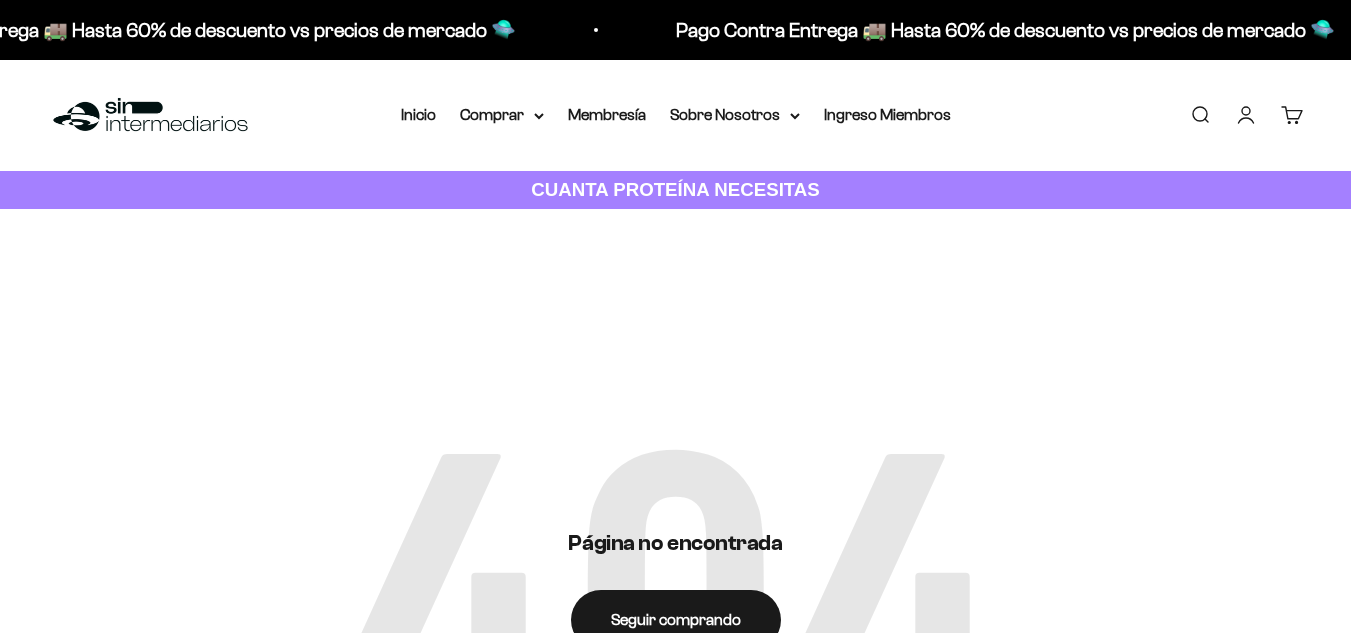 scroll, scrollTop: 0, scrollLeft: 0, axis: both 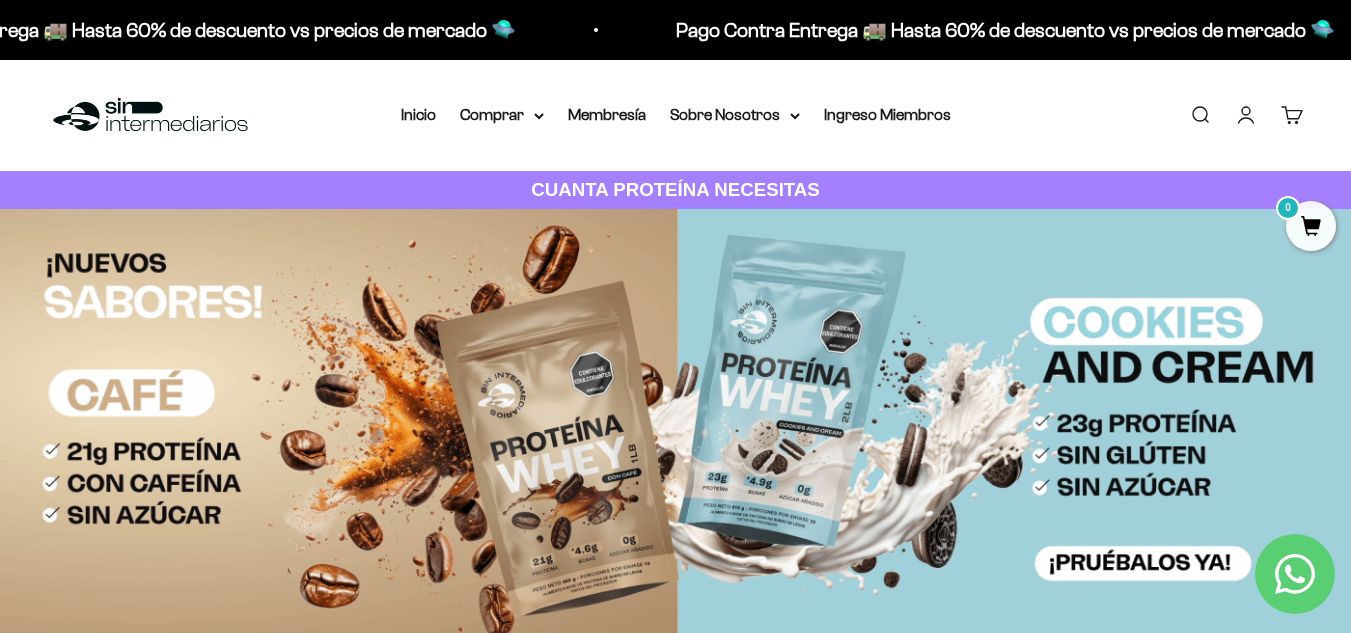 click at bounding box center (675, 429) 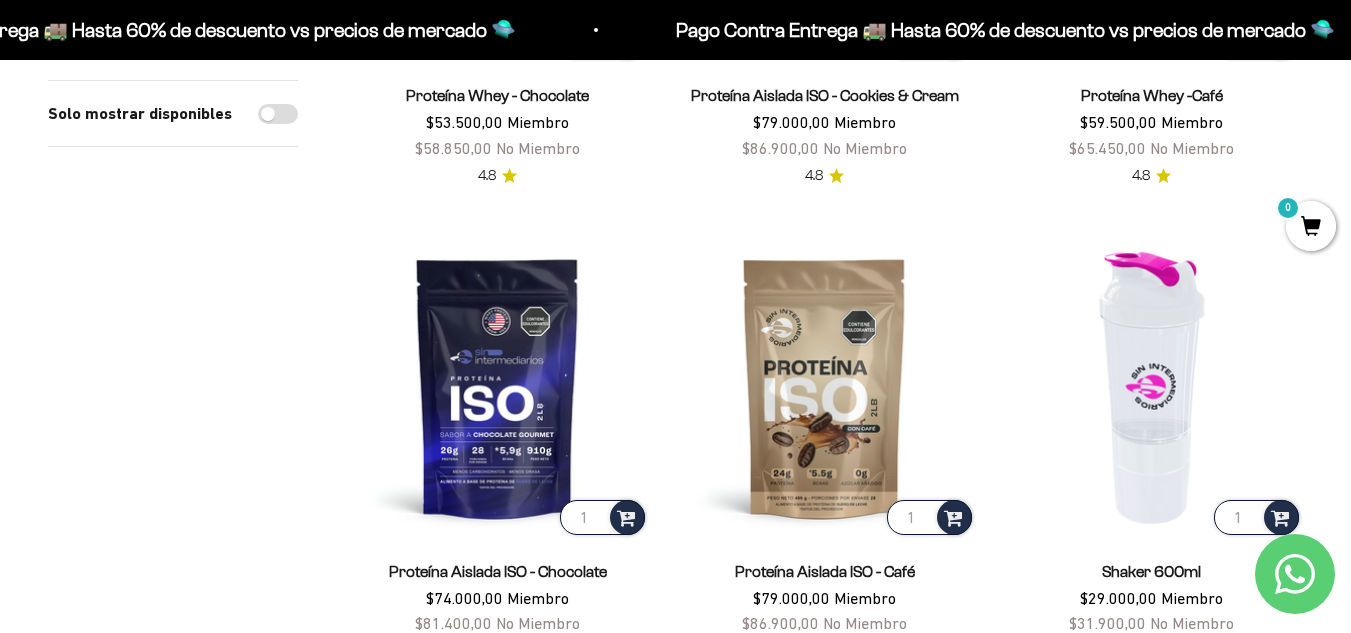 scroll, scrollTop: 1300, scrollLeft: 0, axis: vertical 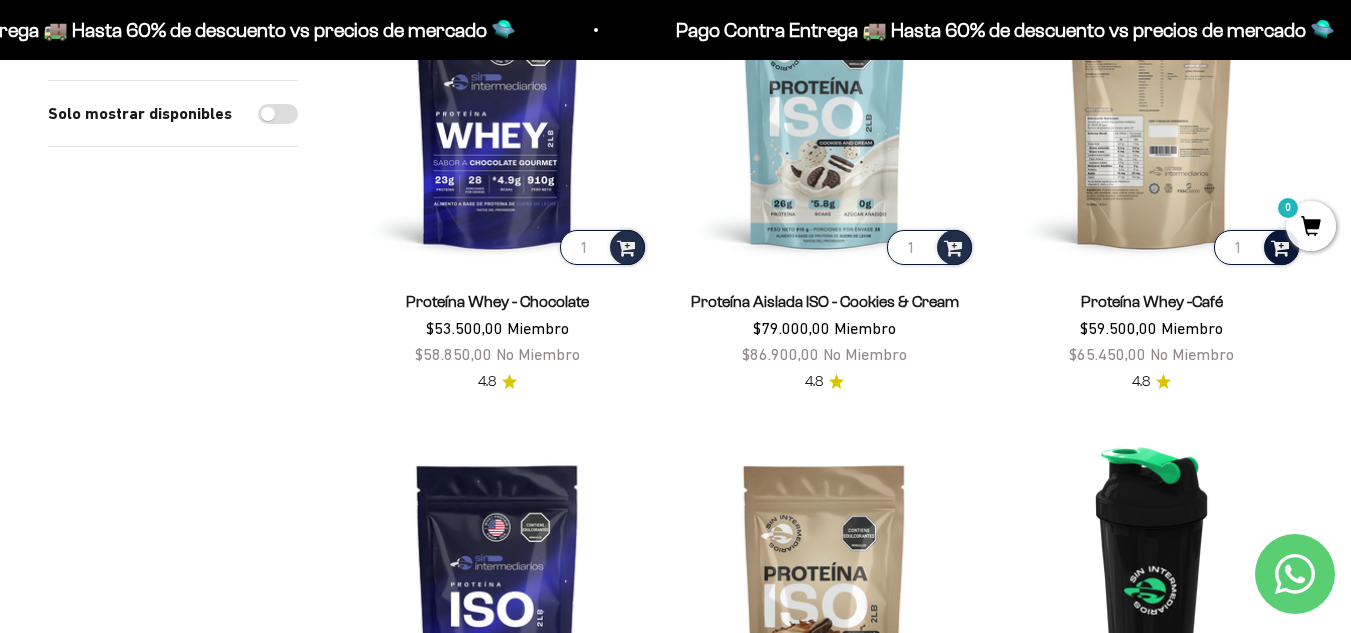 click at bounding box center (1280, 246) 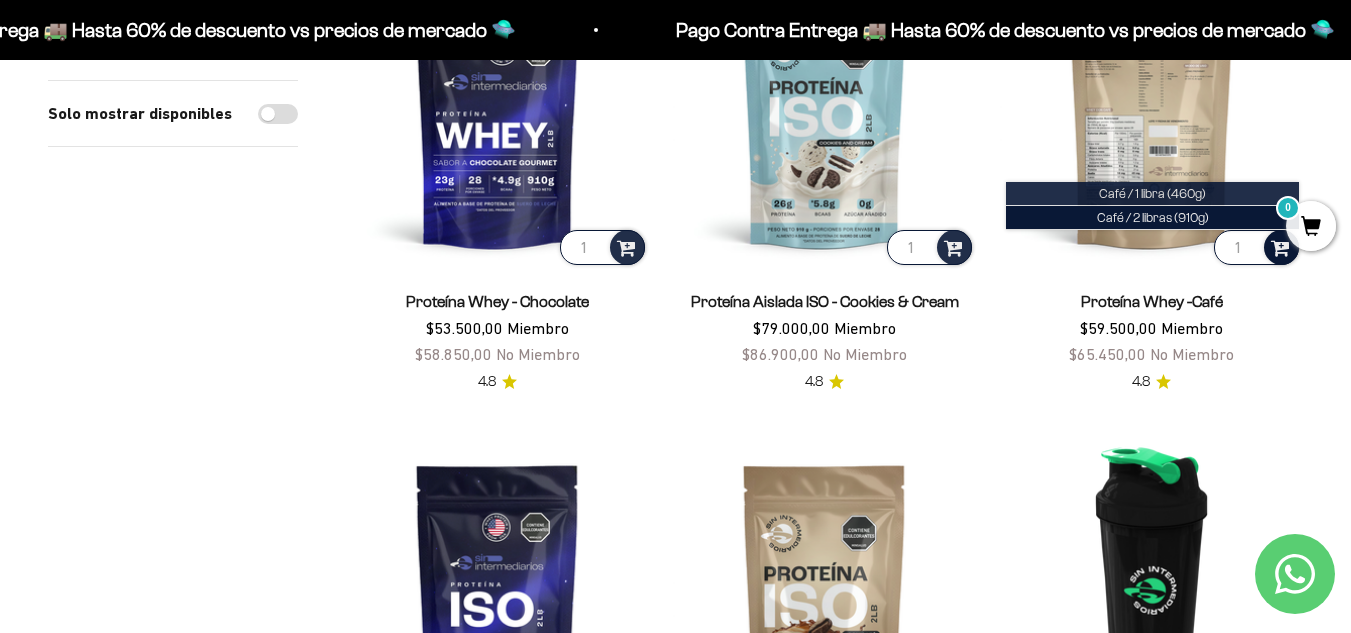 click on "Café / 1 libra (460g)" at bounding box center [1152, 194] 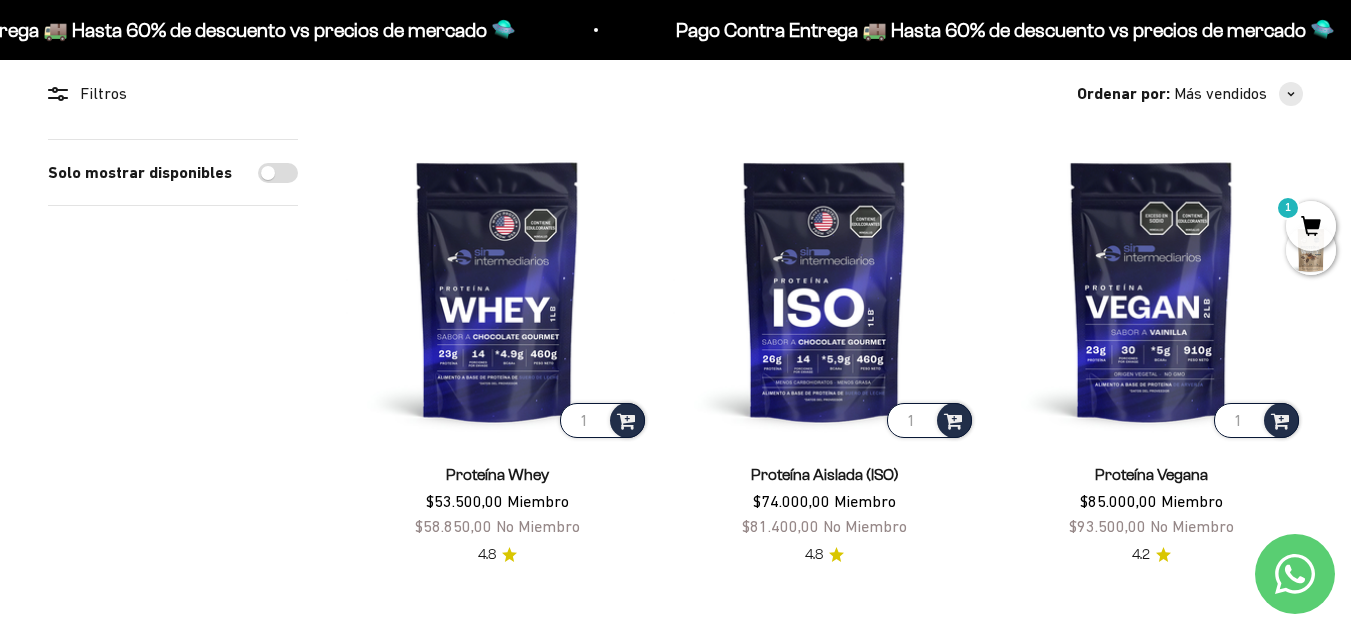 scroll, scrollTop: 200, scrollLeft: 0, axis: vertical 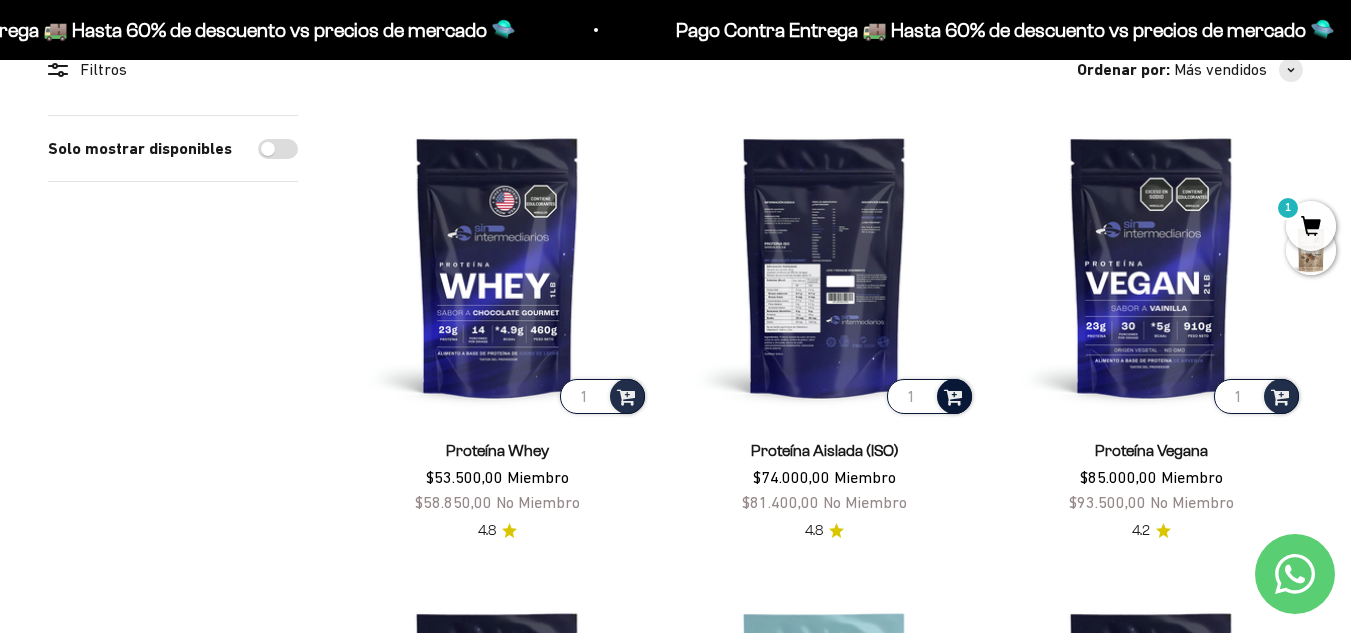 click at bounding box center [953, 395] 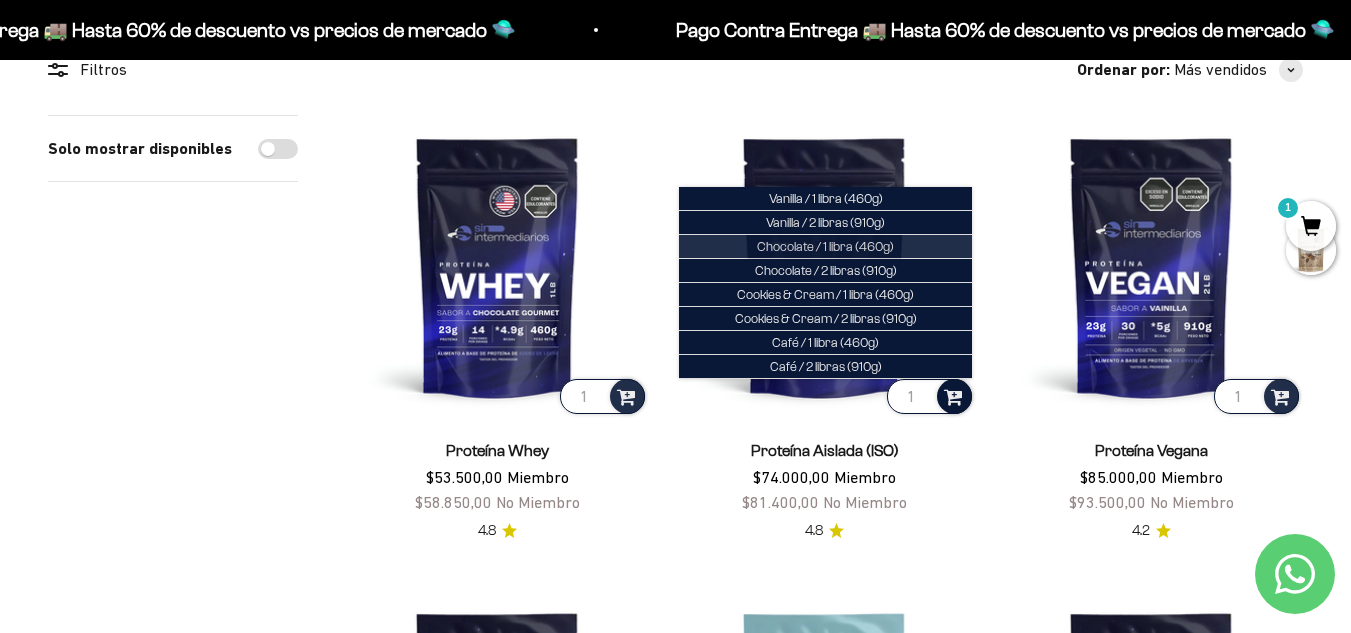 click on "Chocolate / 1 libra (460g)" at bounding box center [825, 246] 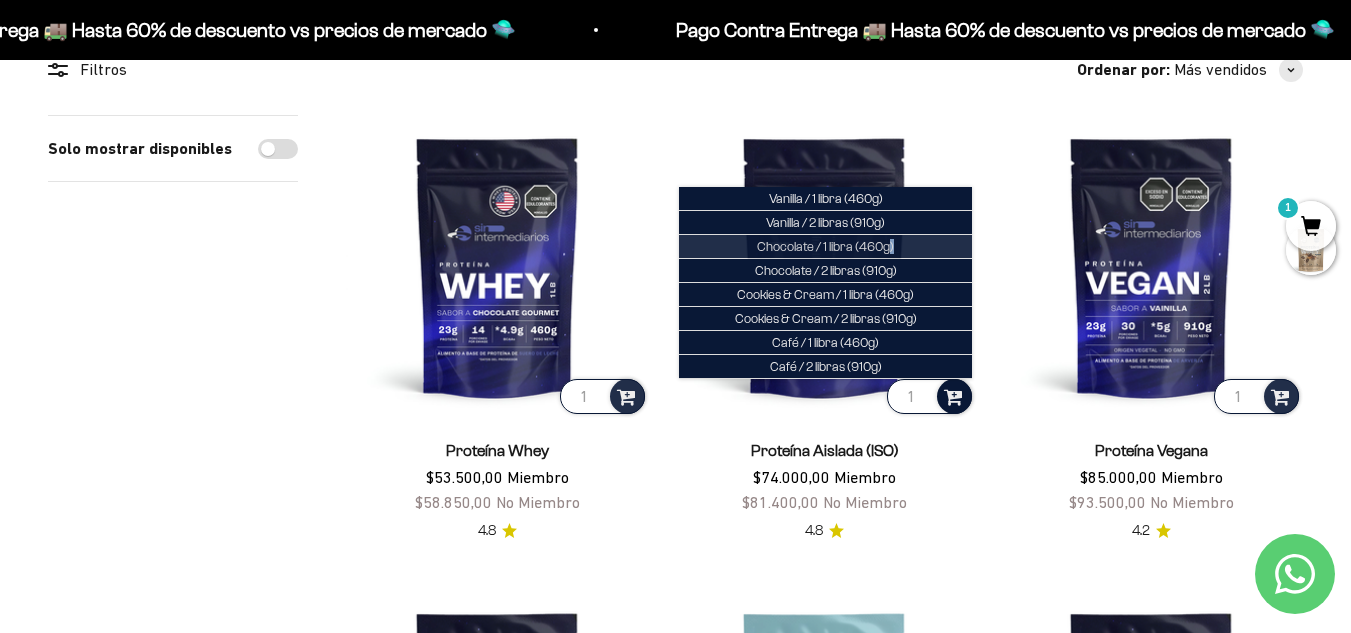 click on "Chocolate / 1 libra (460g)" at bounding box center (825, 246) 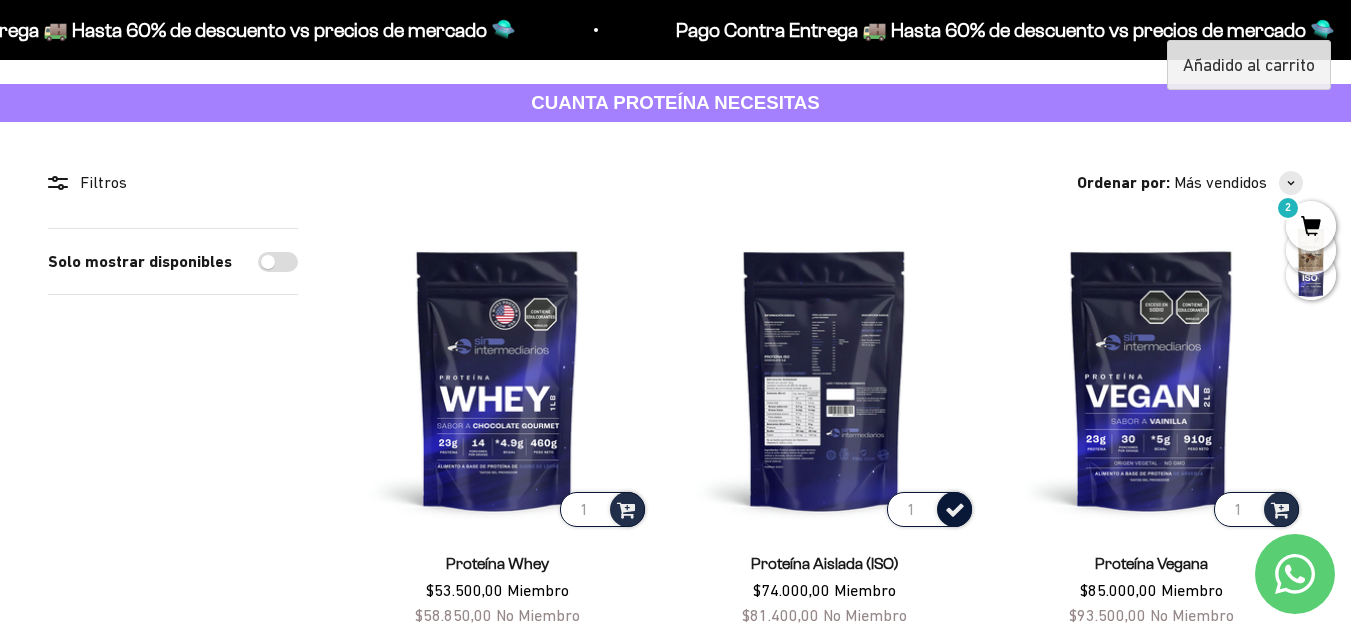 scroll, scrollTop: 0, scrollLeft: 0, axis: both 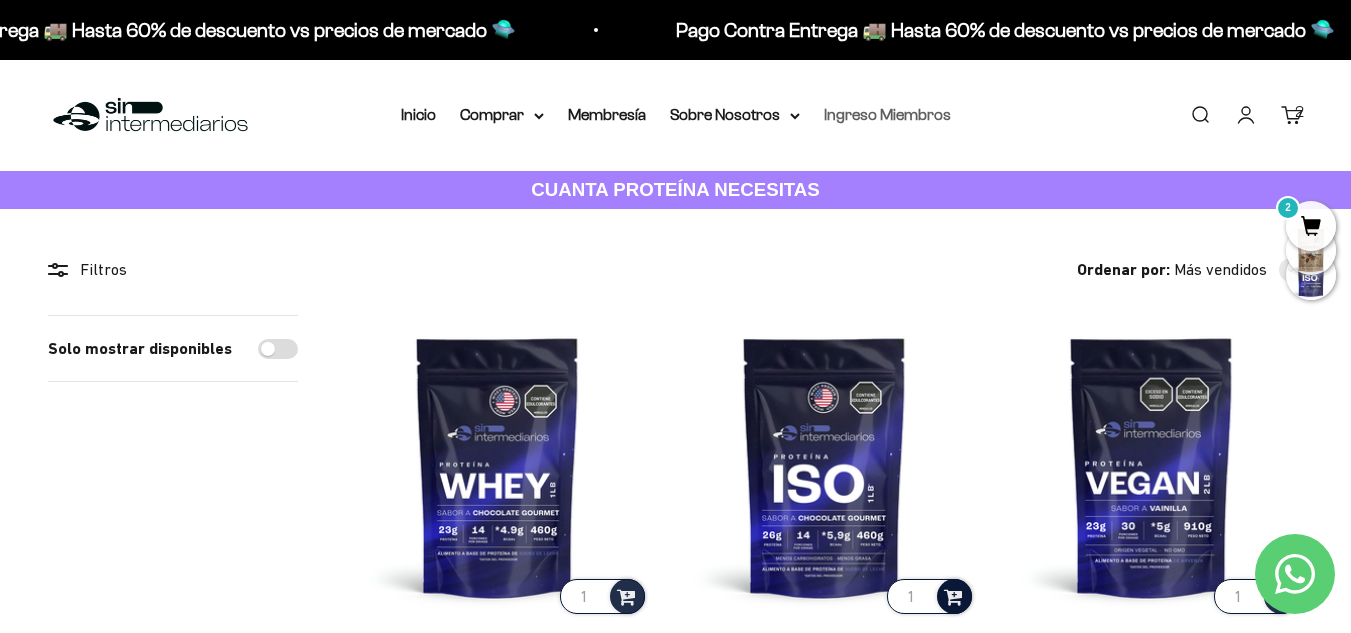 click on "Ingreso Miembros" at bounding box center (887, 114) 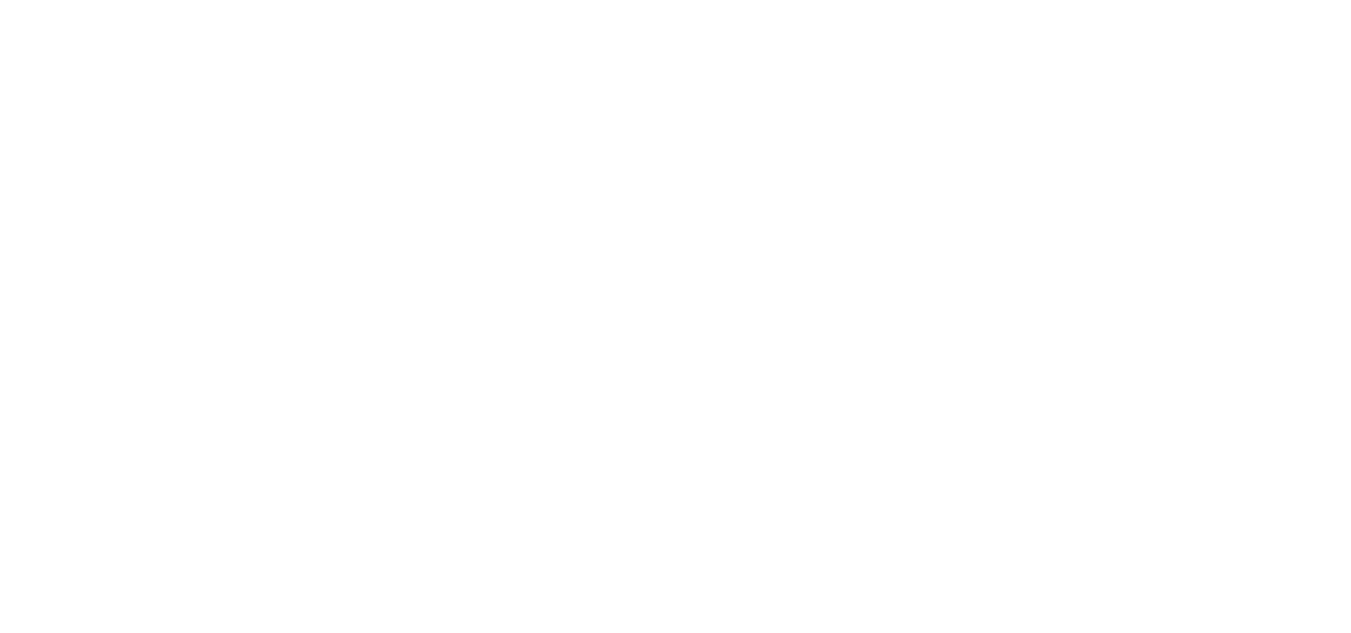 scroll, scrollTop: 0, scrollLeft: 0, axis: both 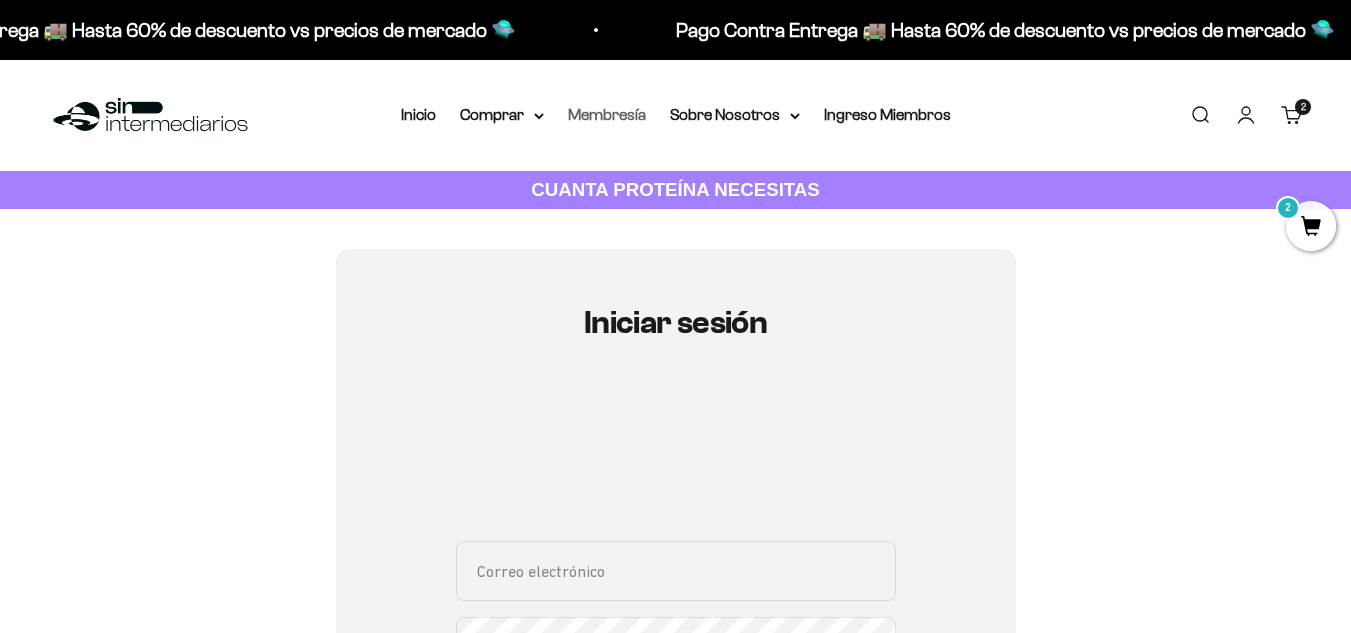 click on "Membresía" at bounding box center (607, 114) 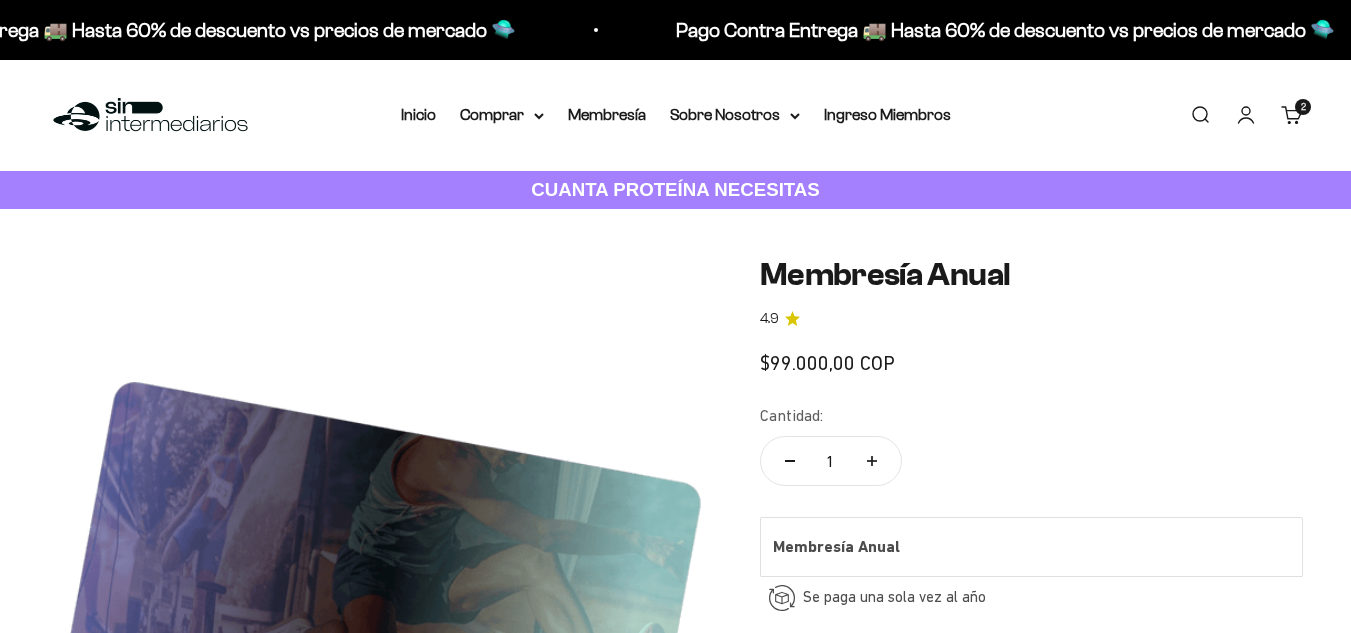 scroll, scrollTop: 0, scrollLeft: 0, axis: both 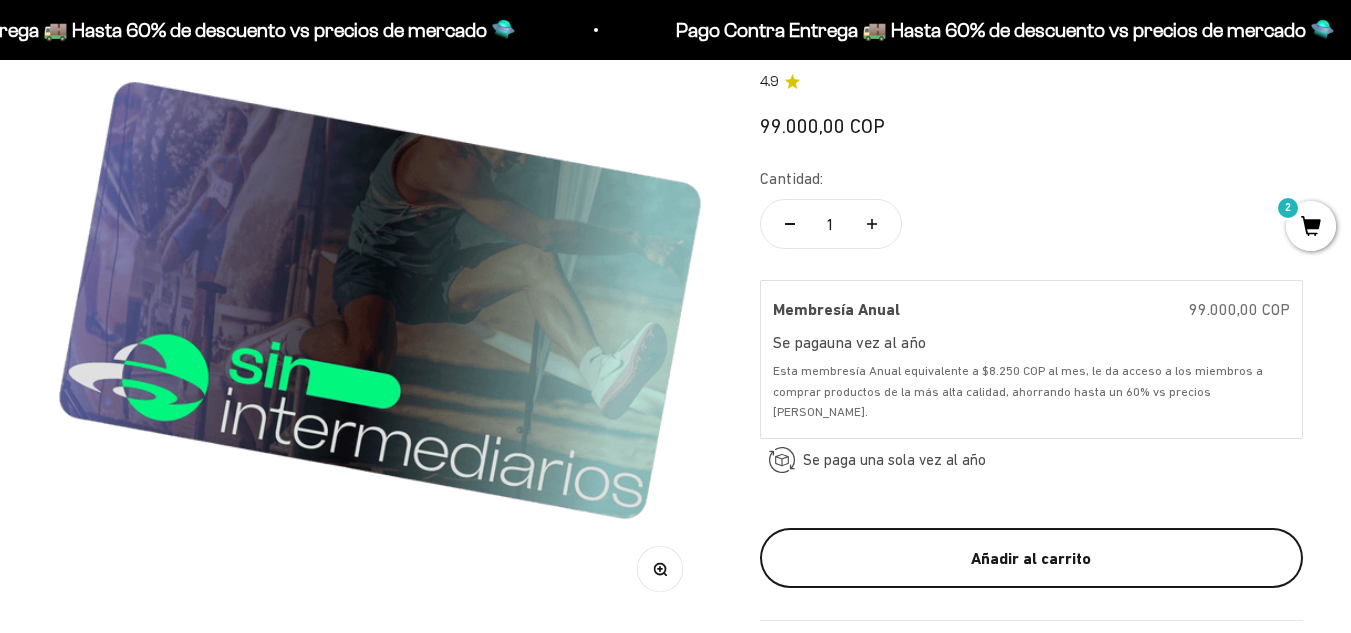 click on "Añadir al carrito" at bounding box center [1031, 558] 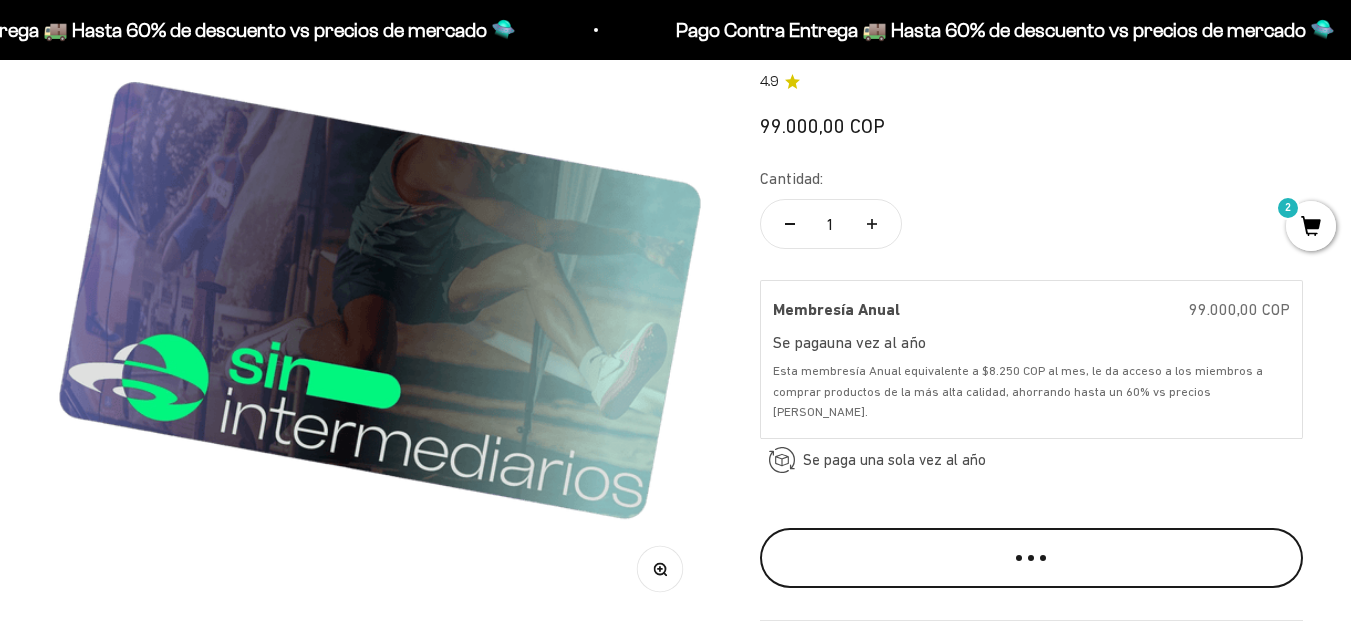 click on "Añadir al carrito" at bounding box center (1031, 558) 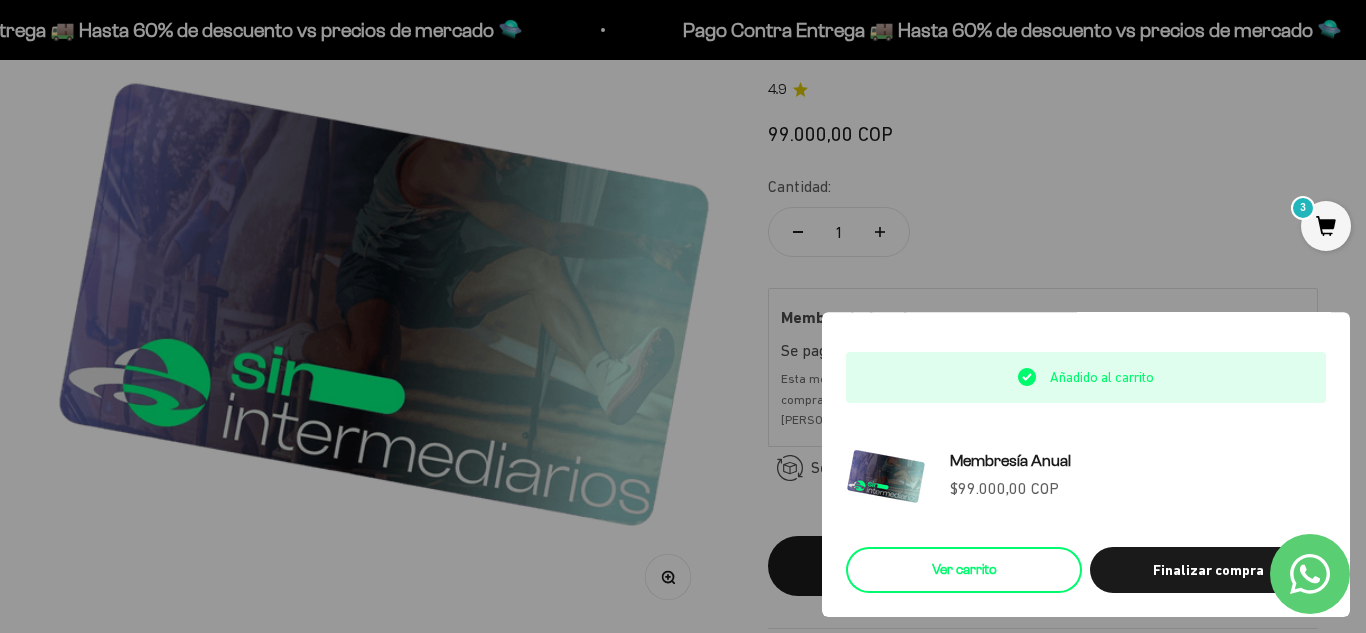 click on "Ver carrito" at bounding box center [964, 570] 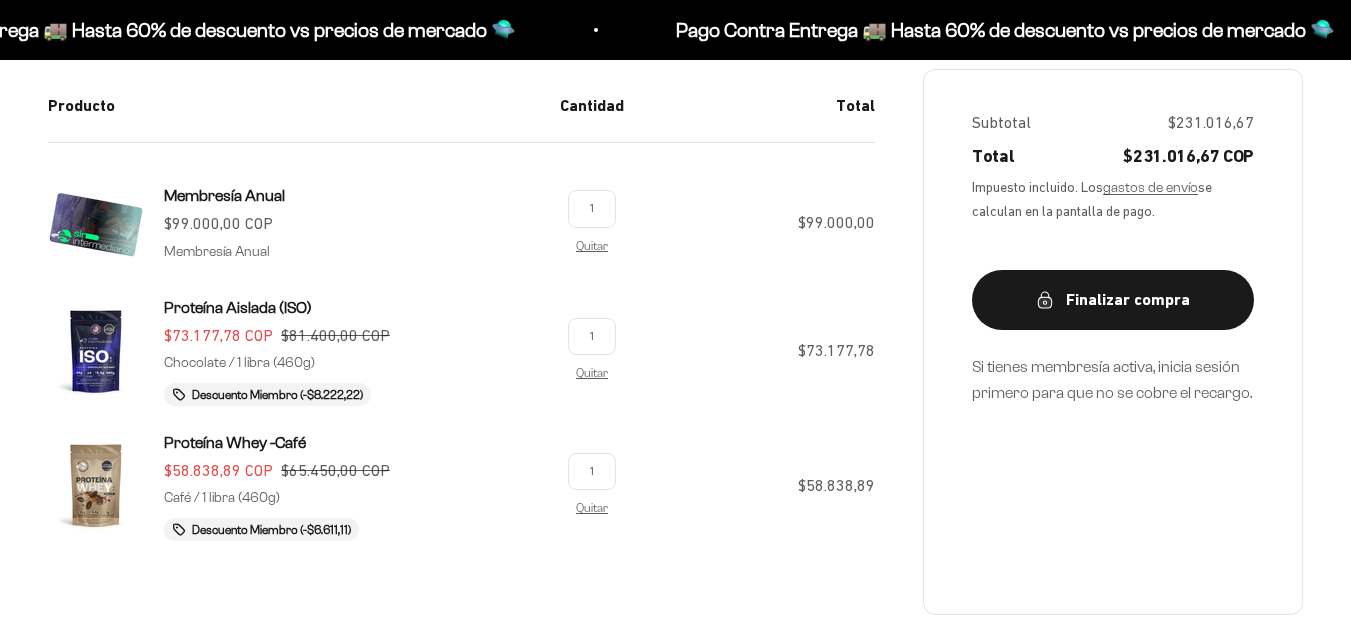 scroll, scrollTop: 400, scrollLeft: 0, axis: vertical 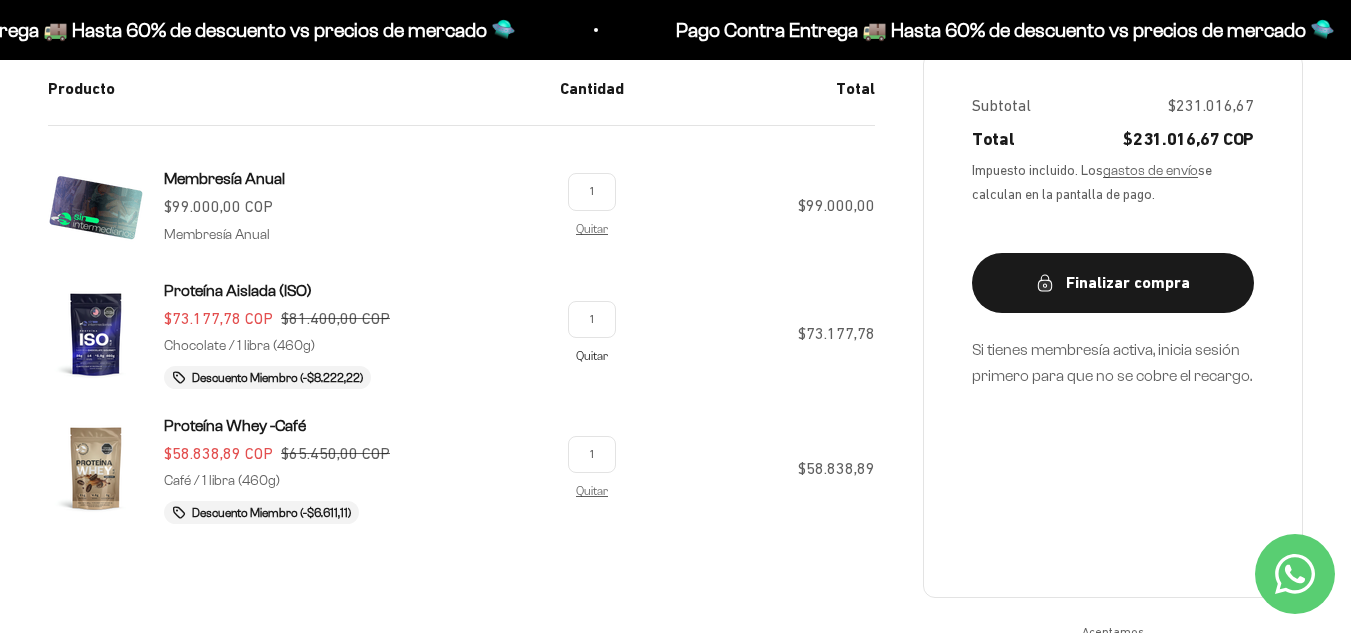 click on "Quitar" at bounding box center (592, 355) 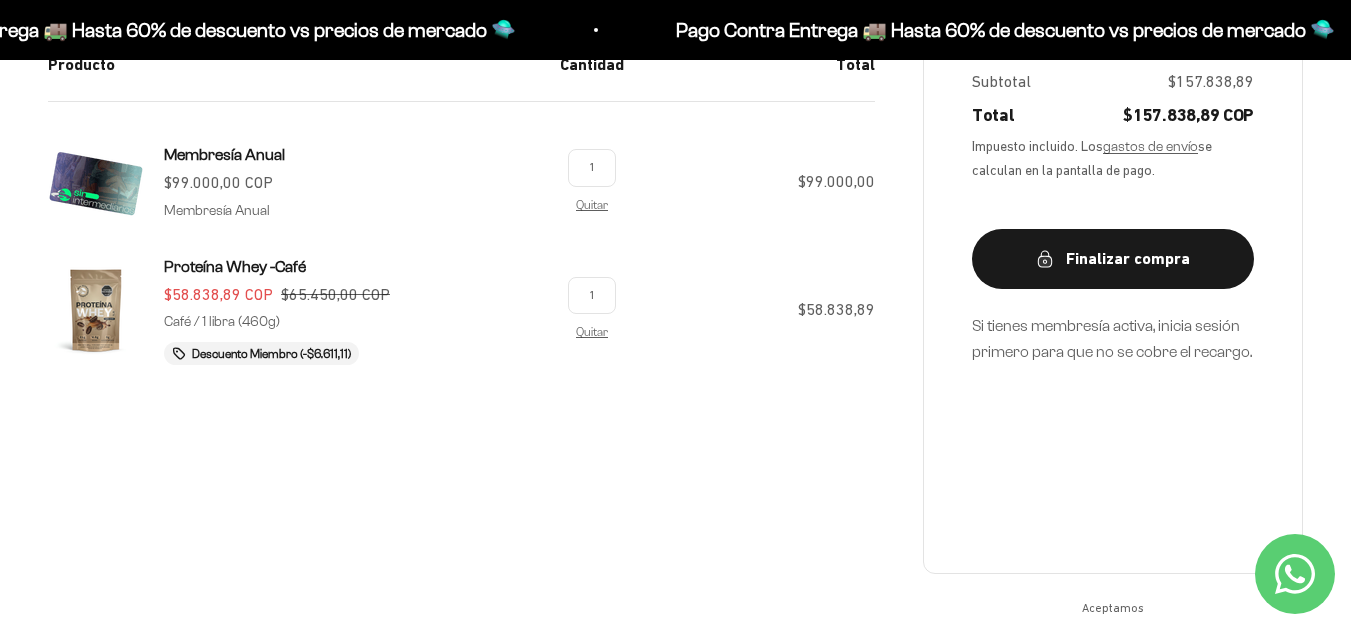 scroll, scrollTop: 500, scrollLeft: 0, axis: vertical 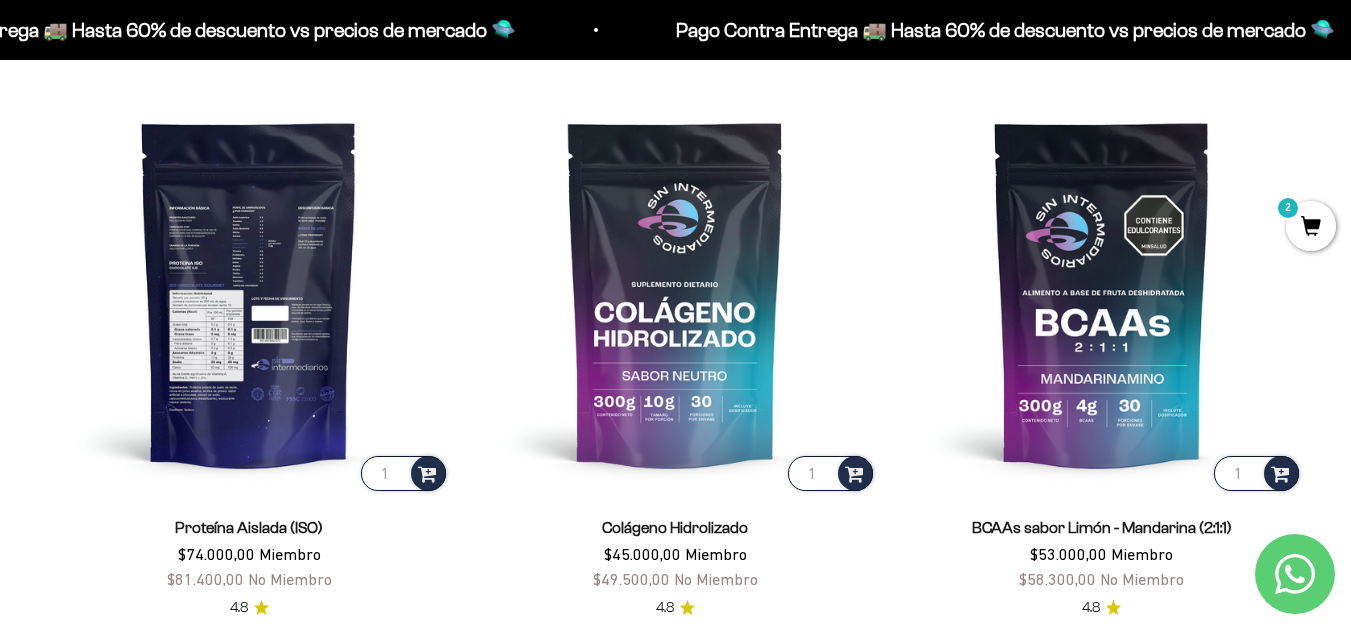 click on "1" at bounding box center (403, 473) 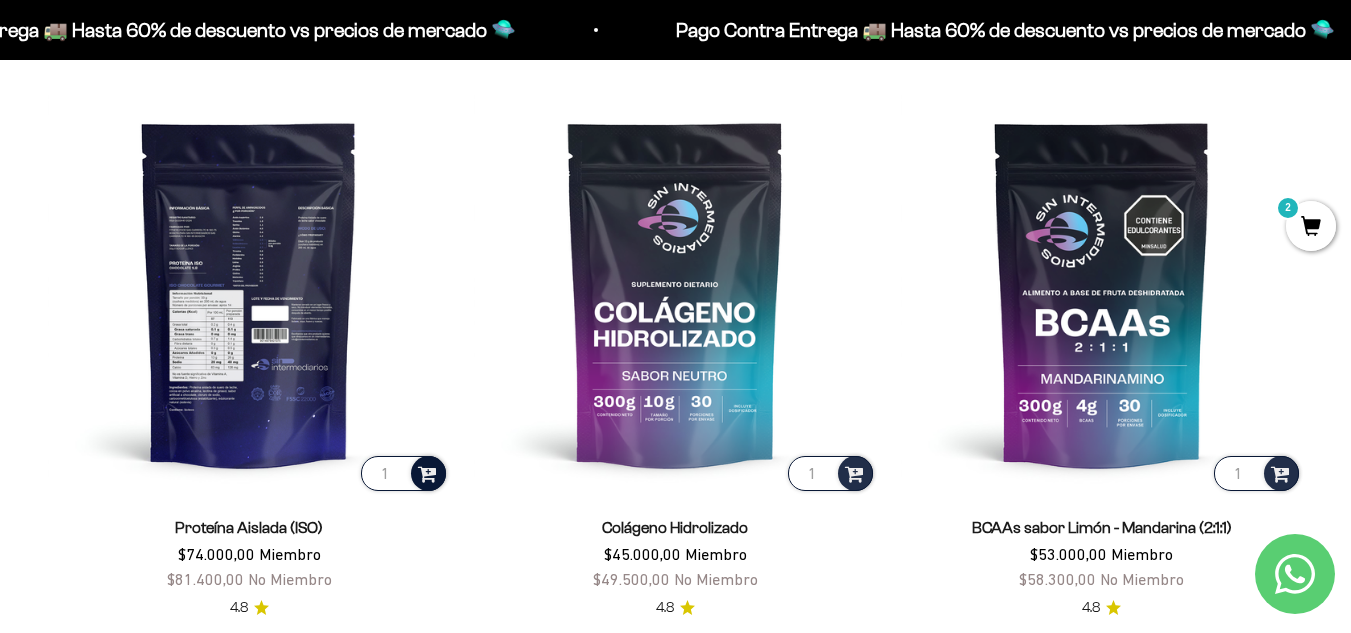 click at bounding box center (427, 472) 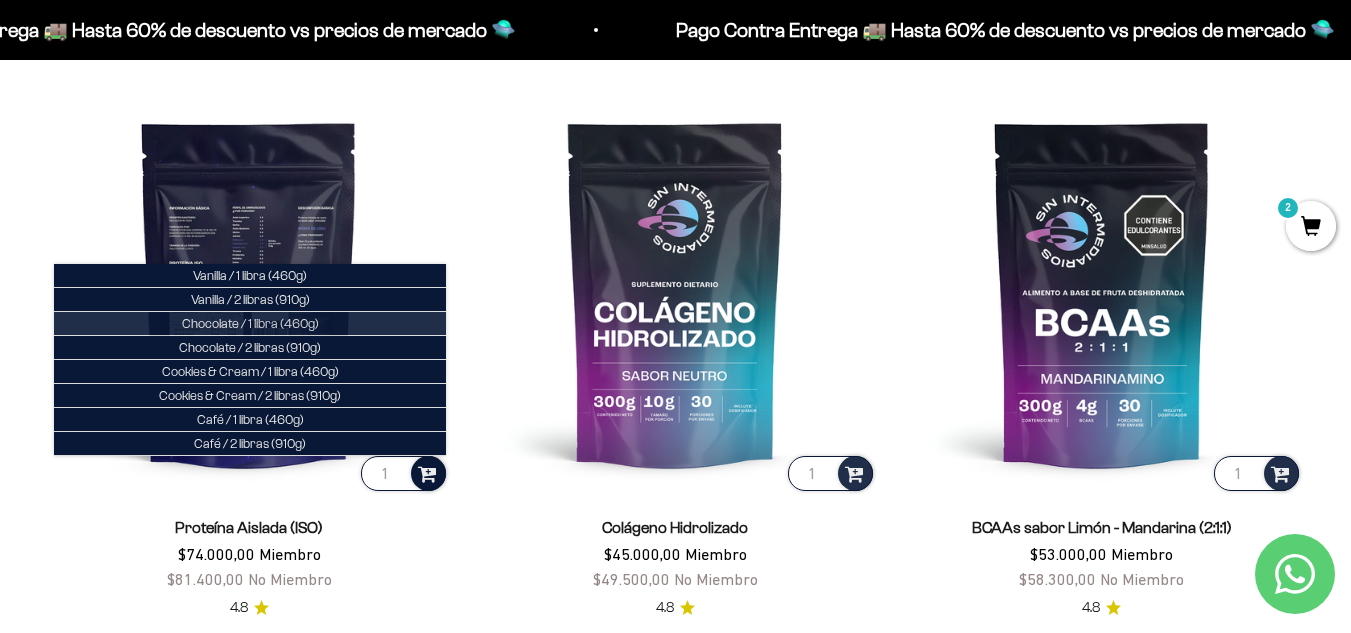 click on "Chocolate / 1 libra (460g)" at bounding box center [250, 323] 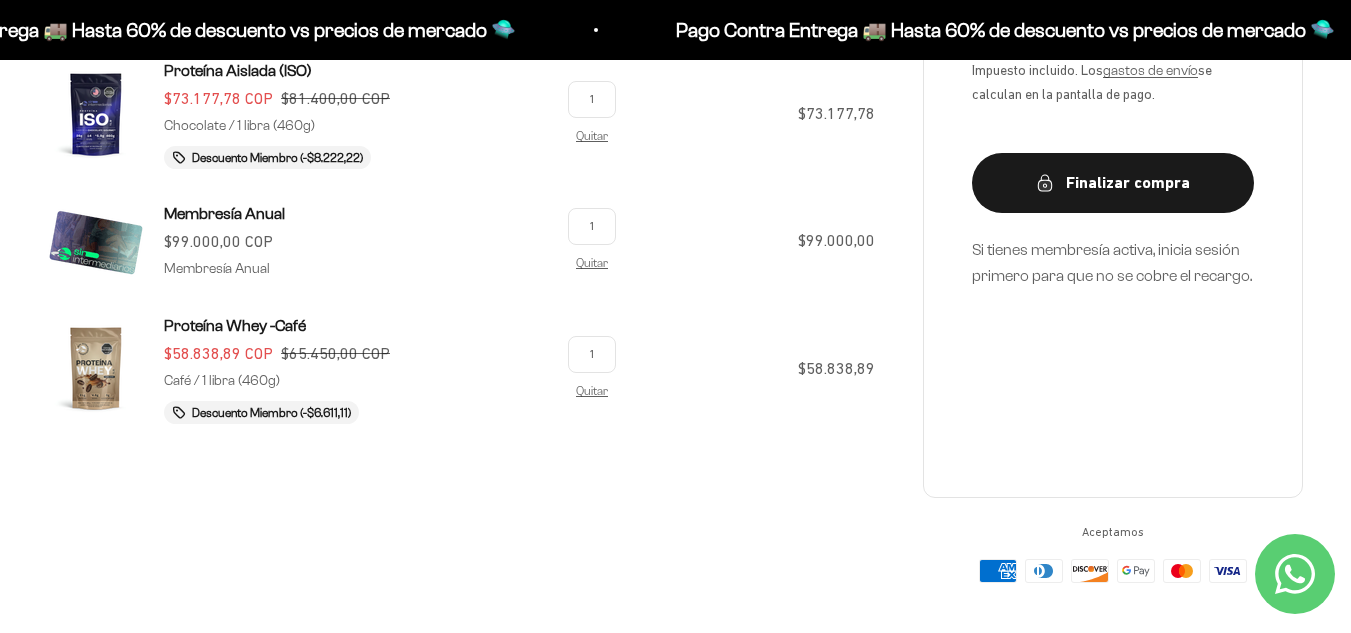 scroll, scrollTop: 400, scrollLeft: 0, axis: vertical 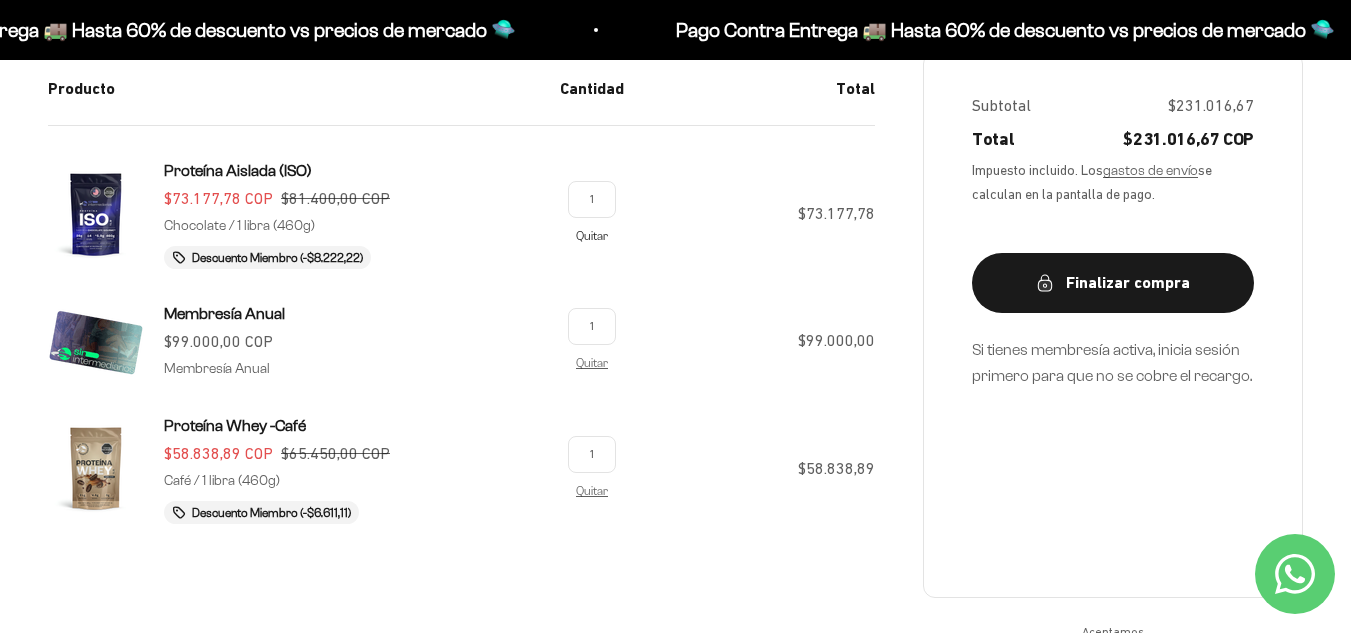 click on "Quitar" at bounding box center (592, 235) 